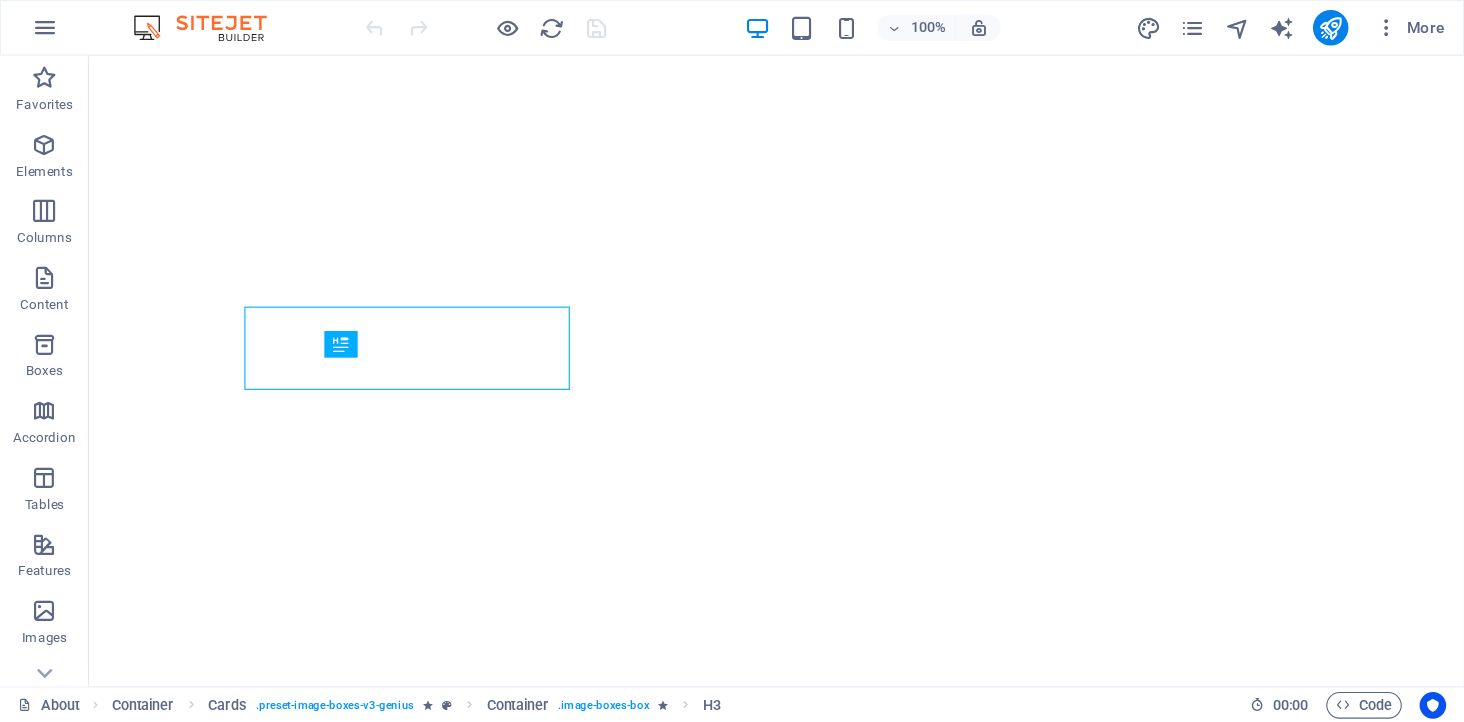 scroll, scrollTop: 0, scrollLeft: 0, axis: both 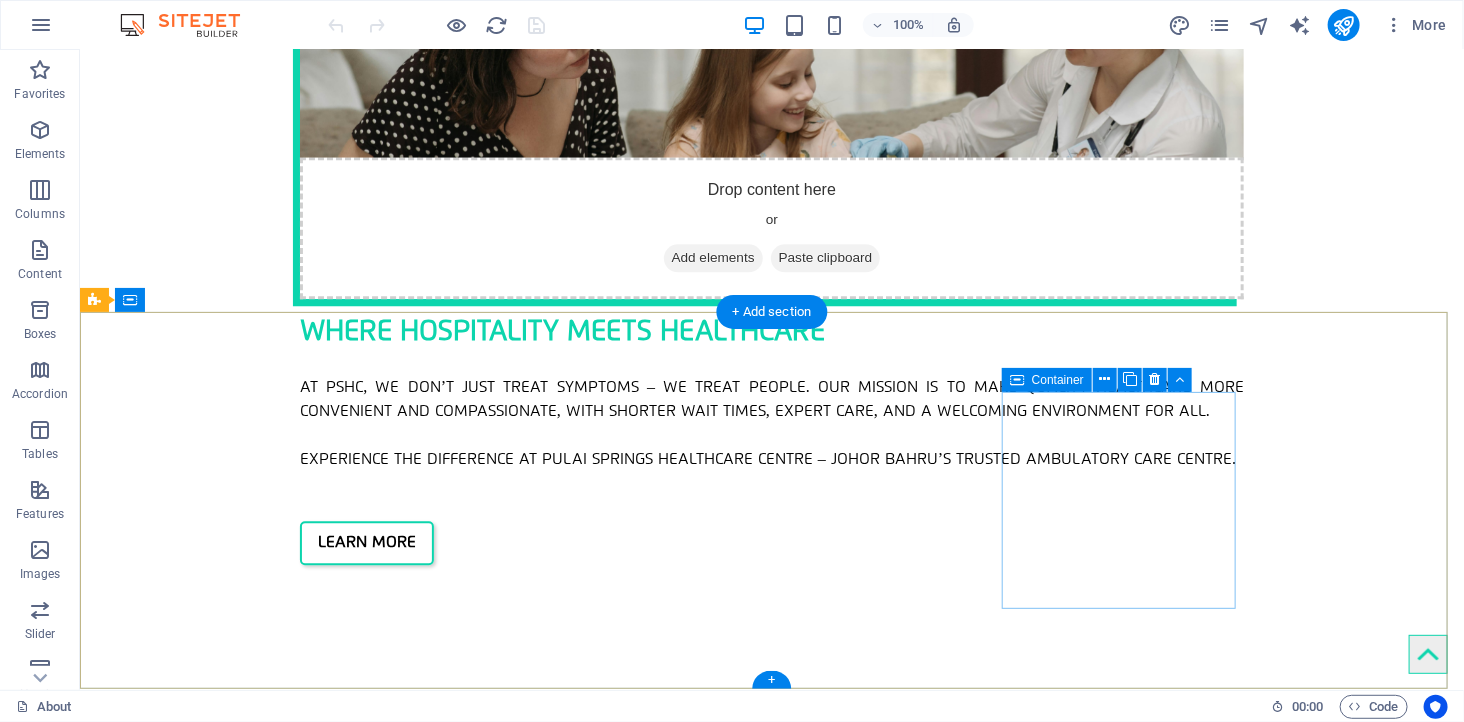 click on "Social media Facebook Twitter Instagram" at bounding box center [567, 3345] 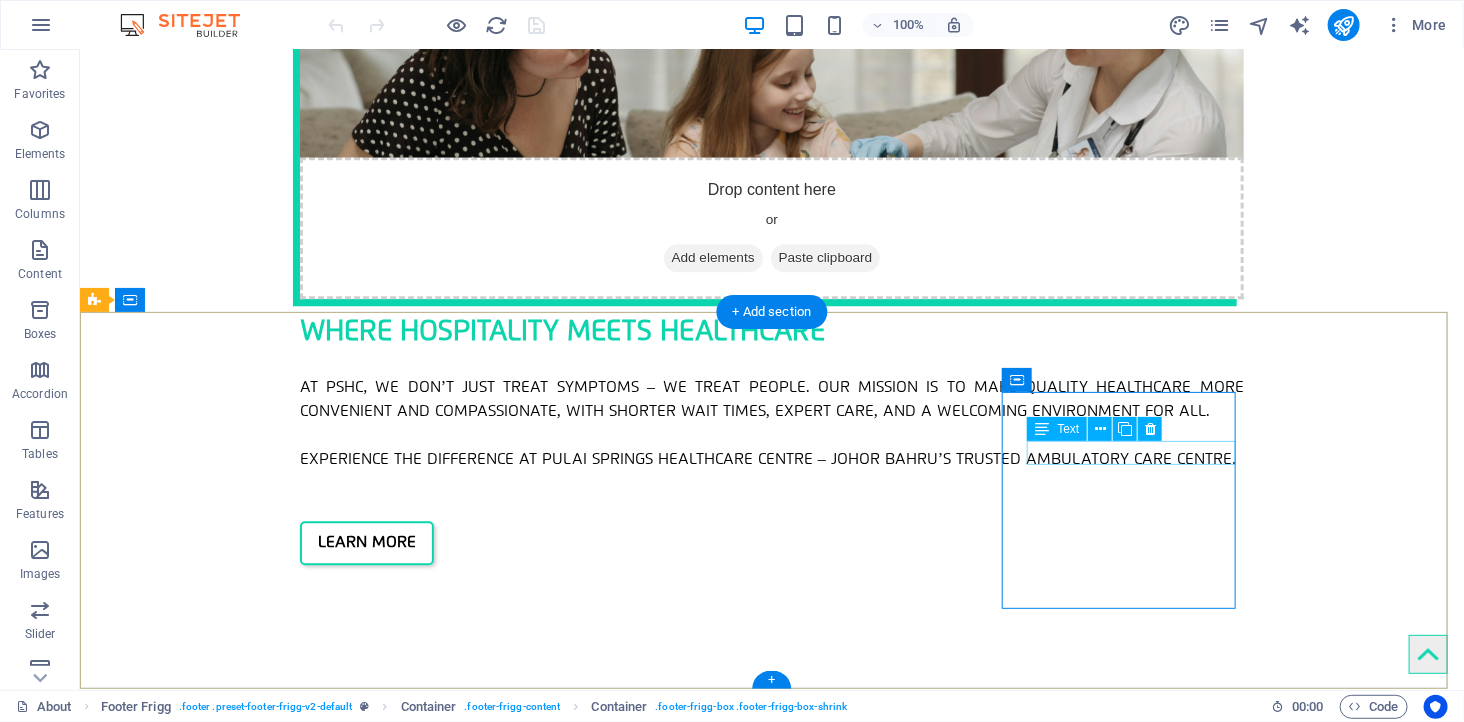 click on "Facebook" at bounding box center [567, 3333] 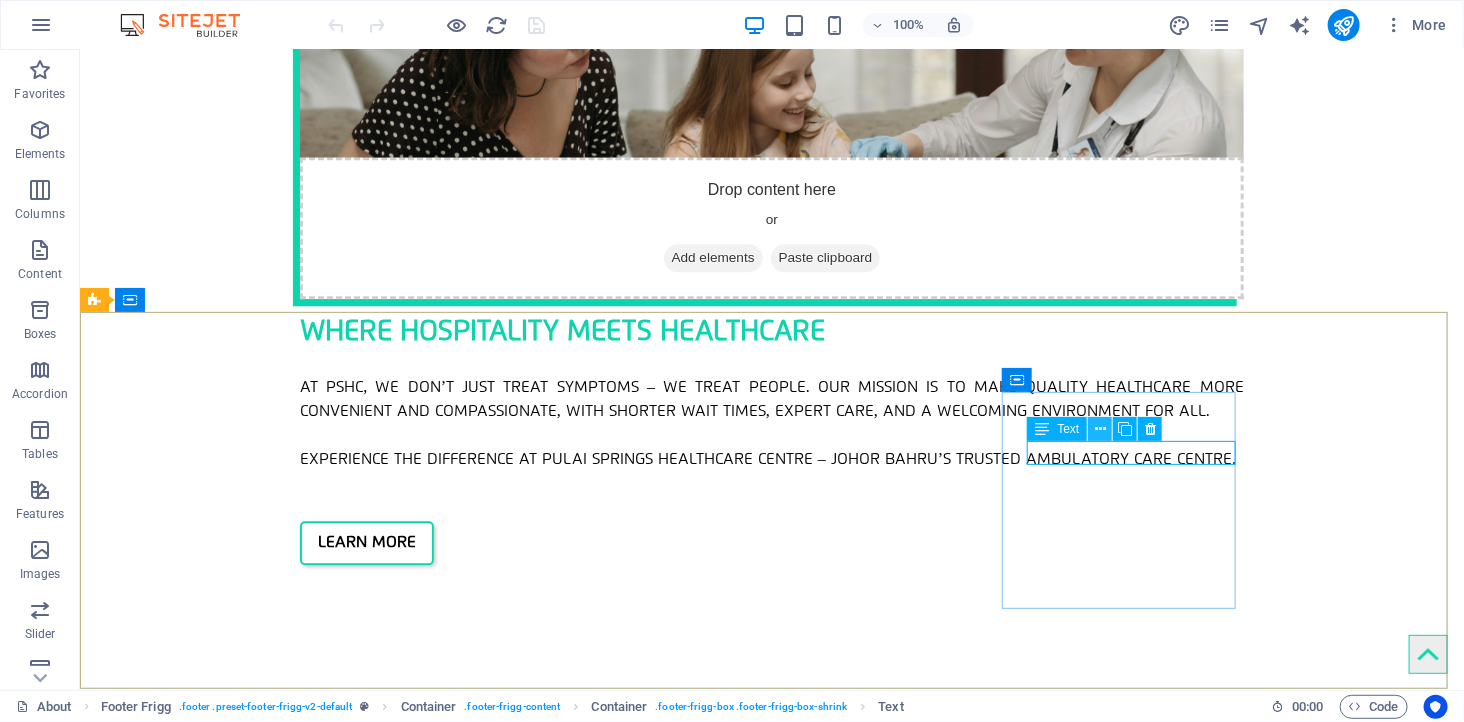 click at bounding box center [1100, 429] 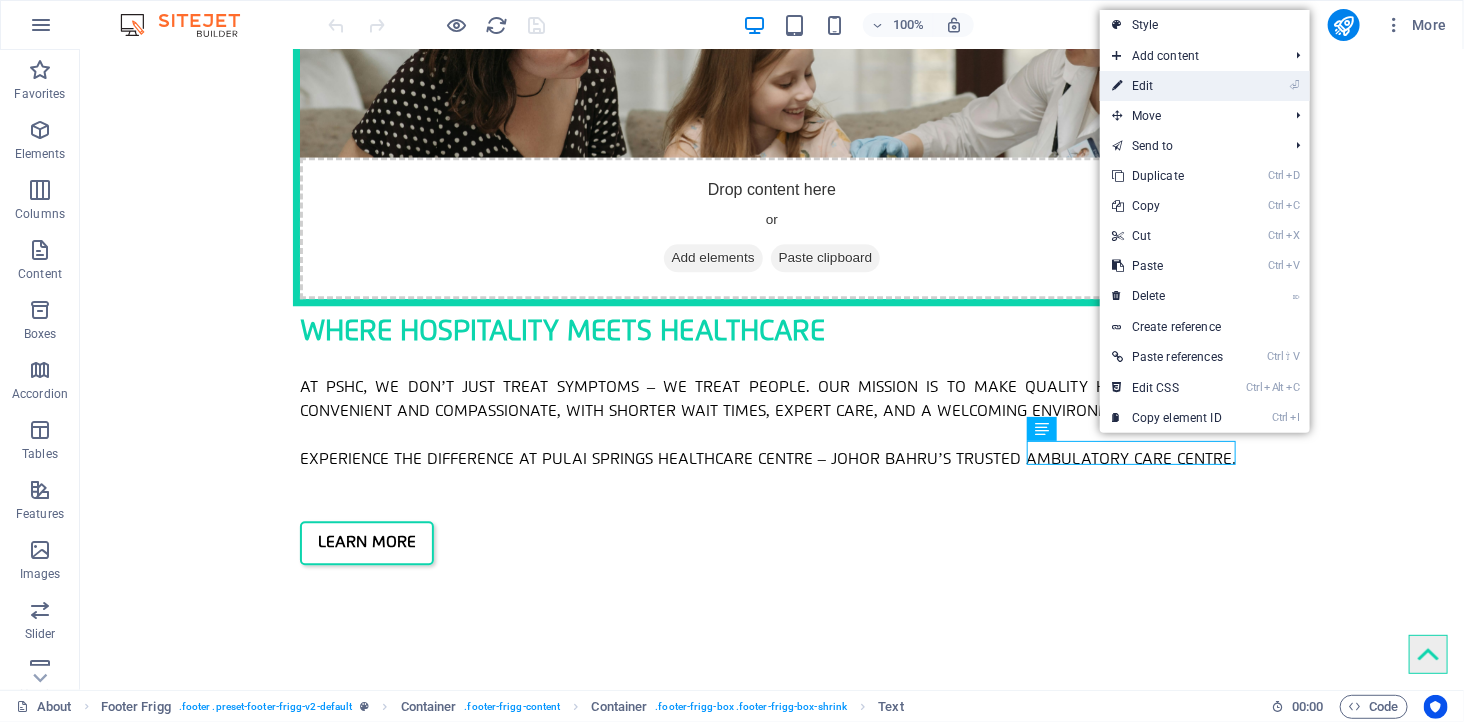 click on "⏎  Edit" at bounding box center (1167, 86) 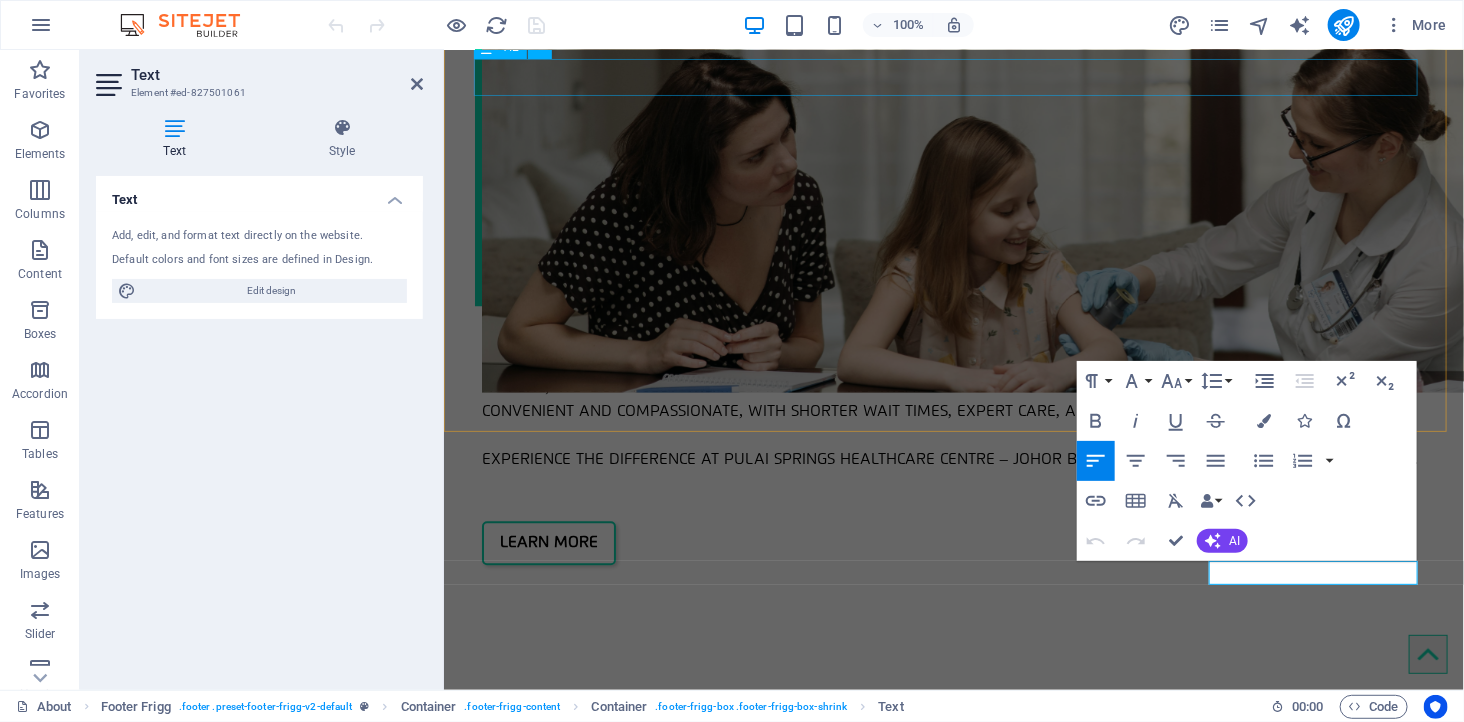 scroll, scrollTop: 2056, scrollLeft: 0, axis: vertical 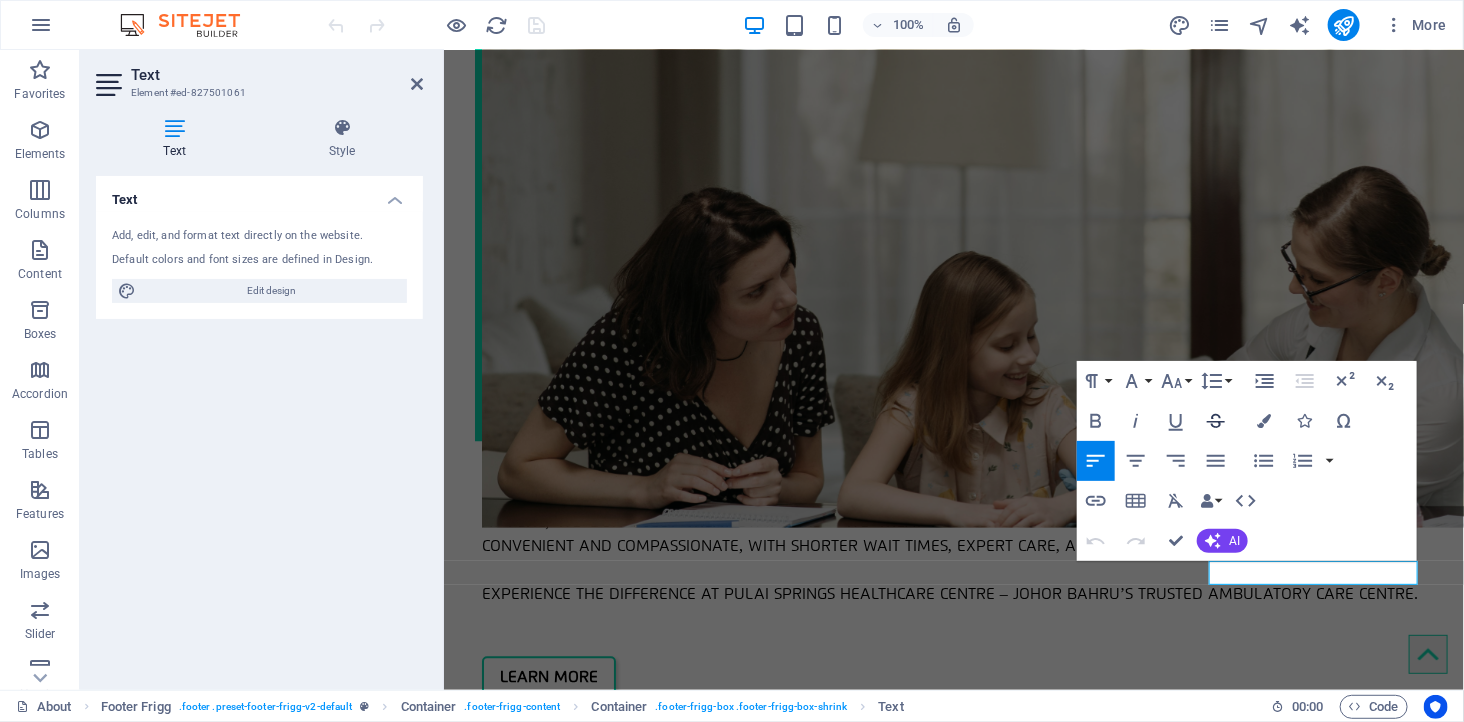 click 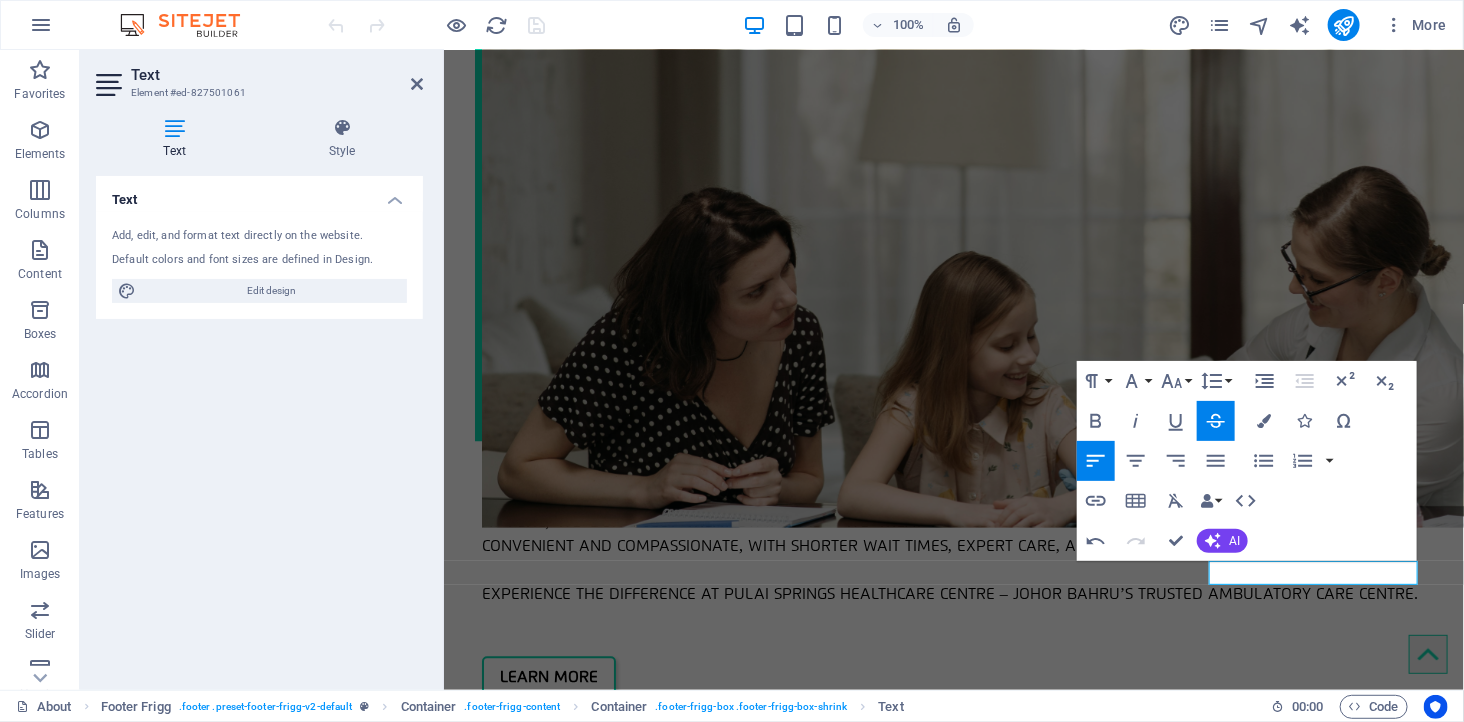 click 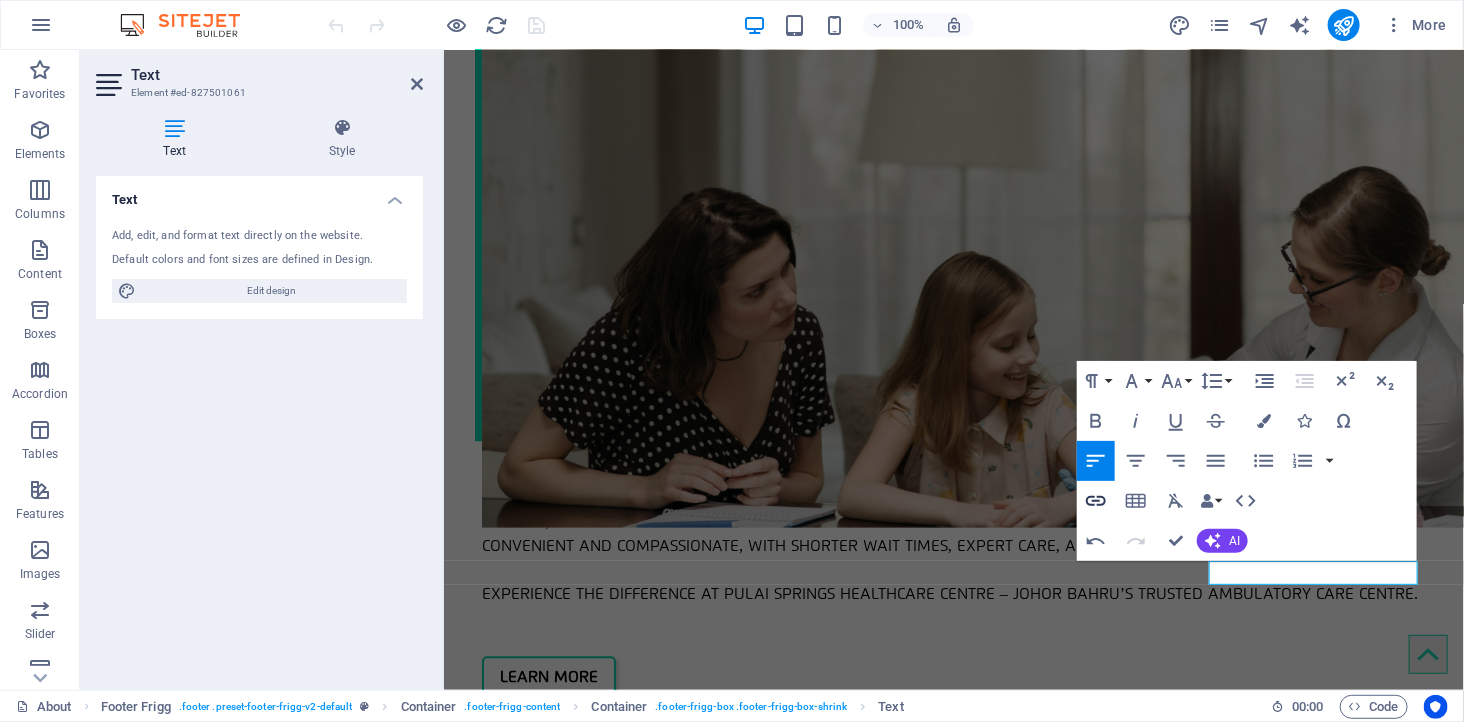 click 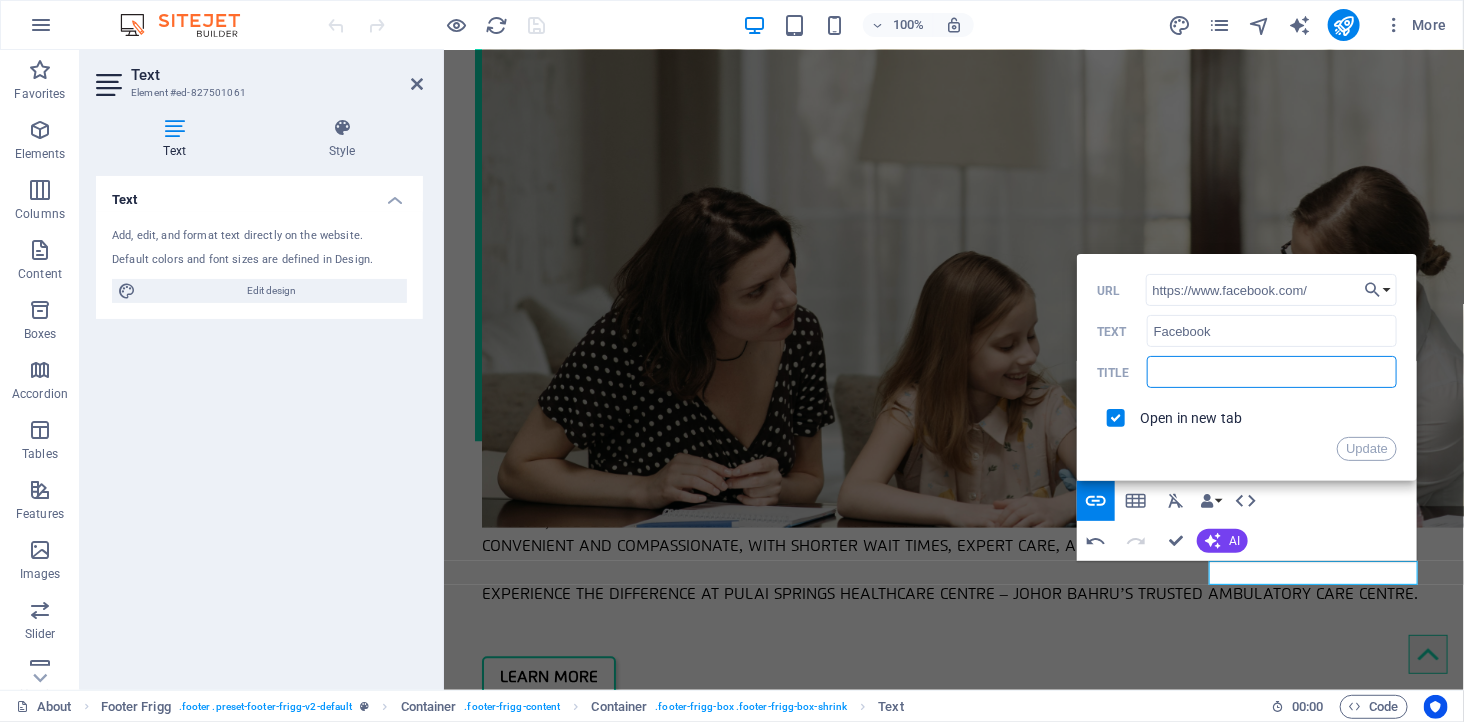 click at bounding box center (1272, 372) 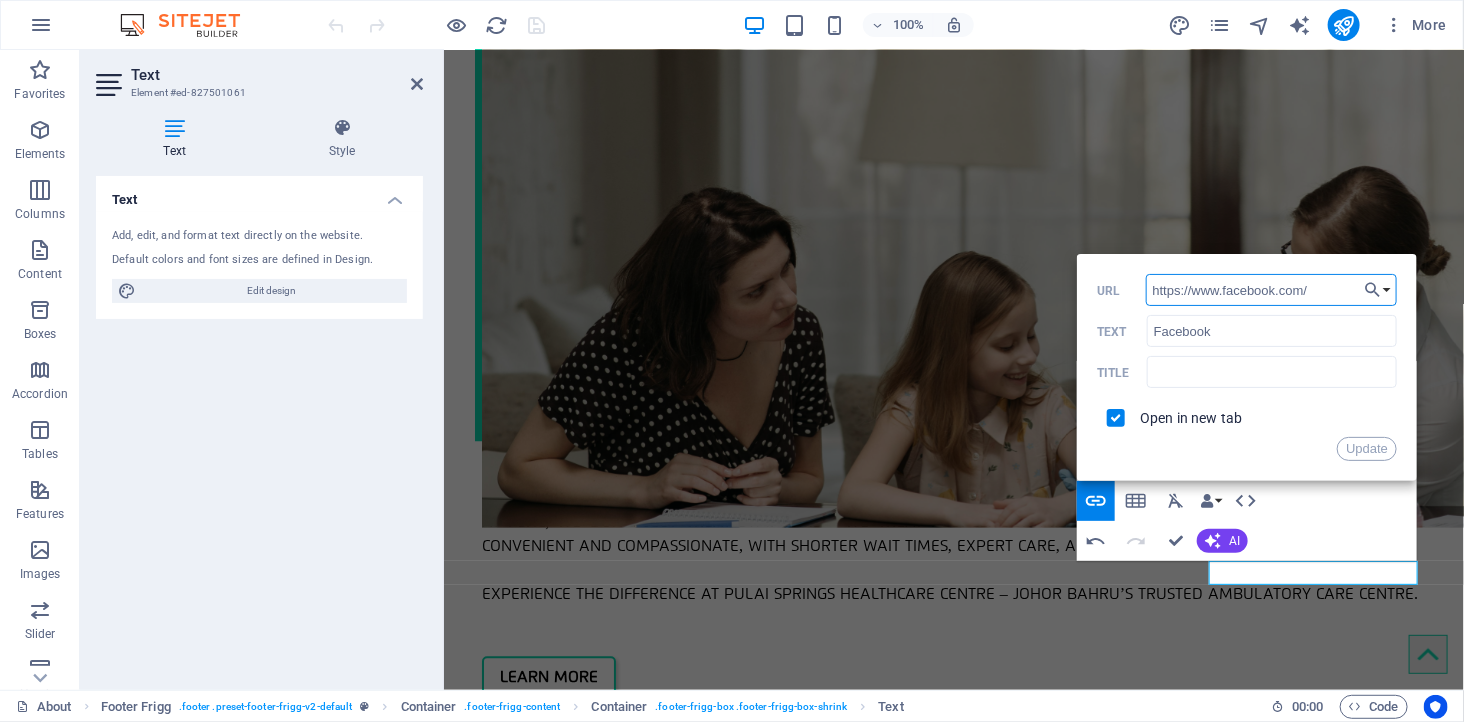 click on "https://www.facebook.com/" at bounding box center [1272, 290] 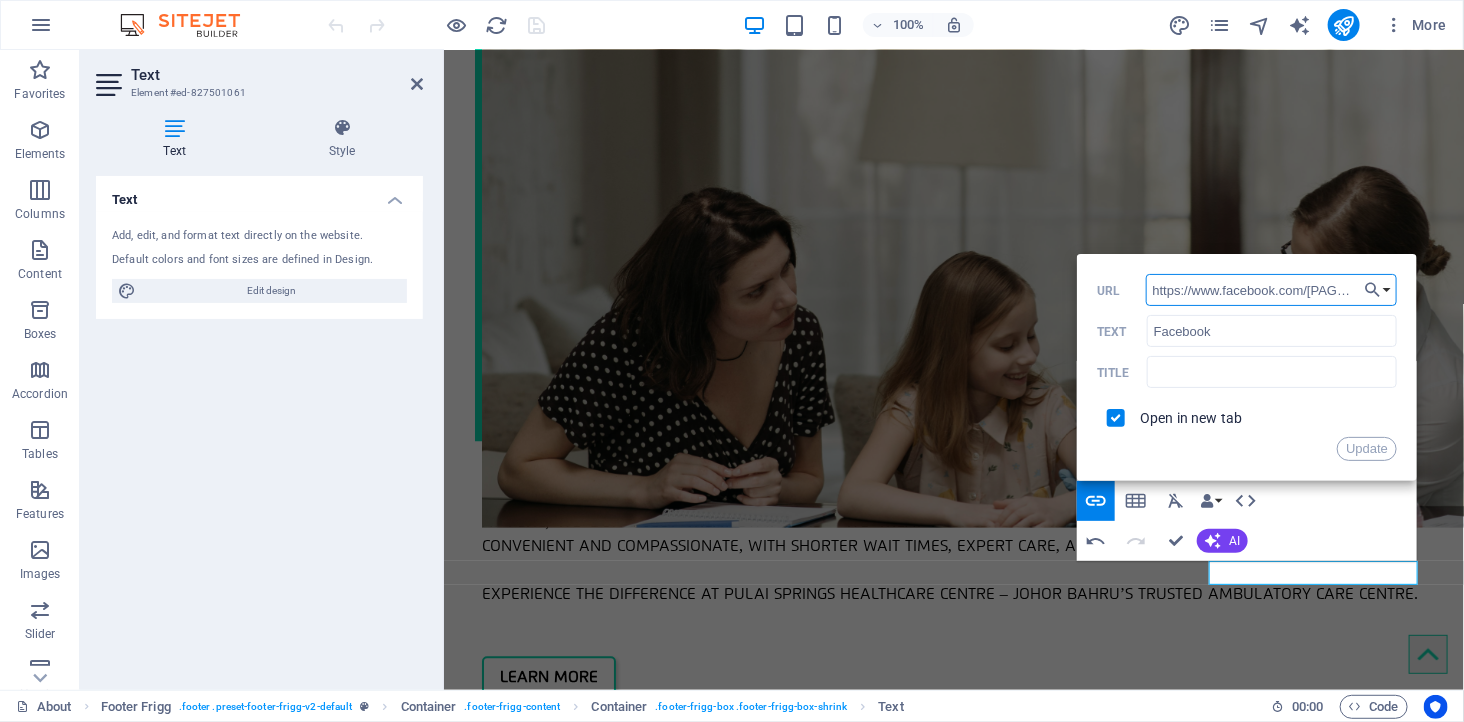 scroll, scrollTop: 0, scrollLeft: 11, axis: horizontal 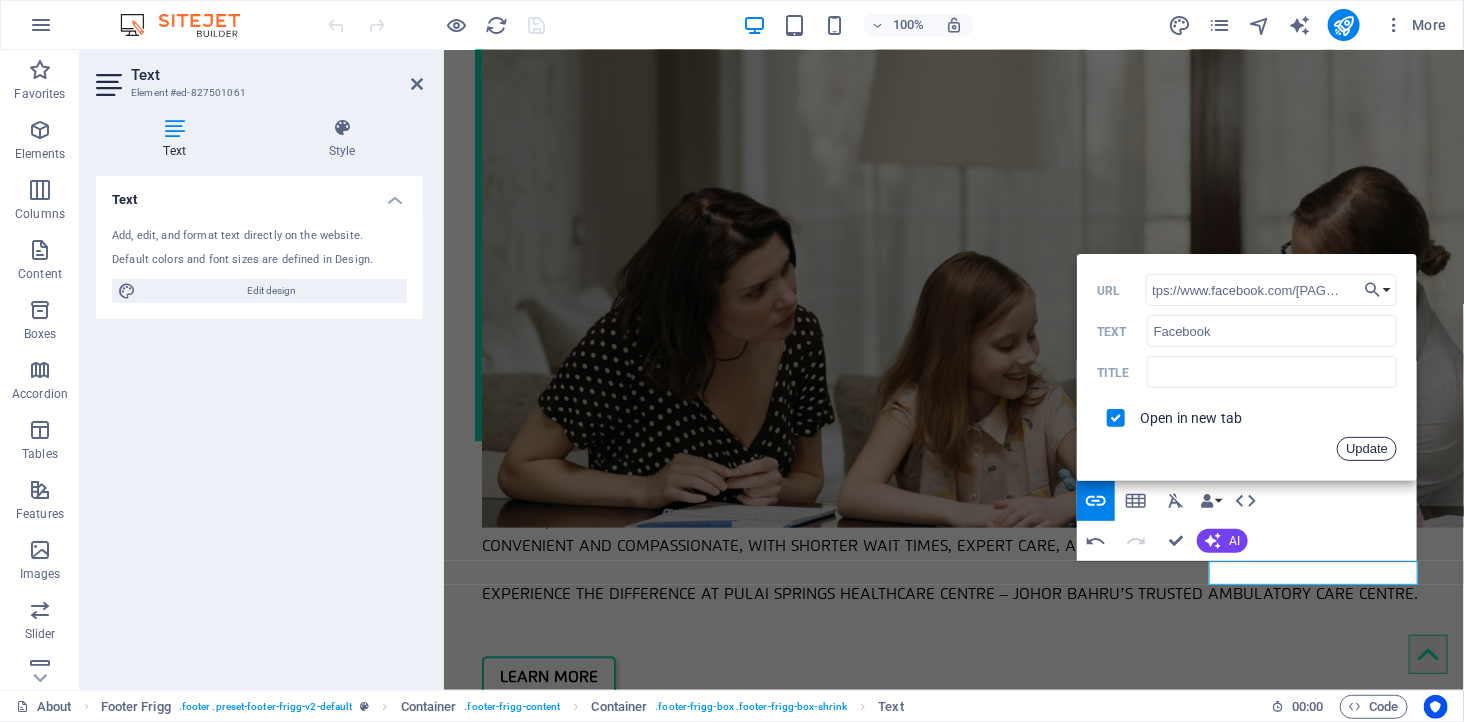 click on "Update" at bounding box center [1367, 449] 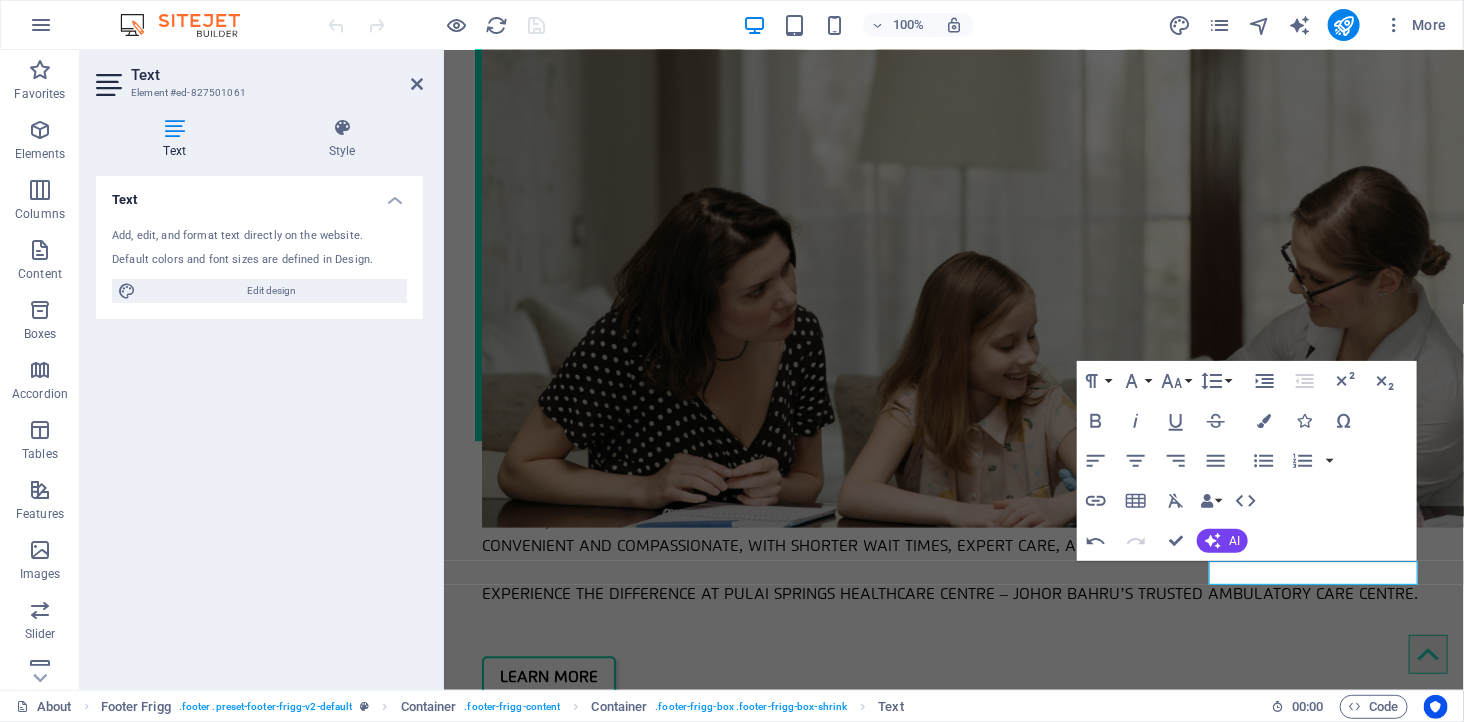 scroll, scrollTop: 0, scrollLeft: 0, axis: both 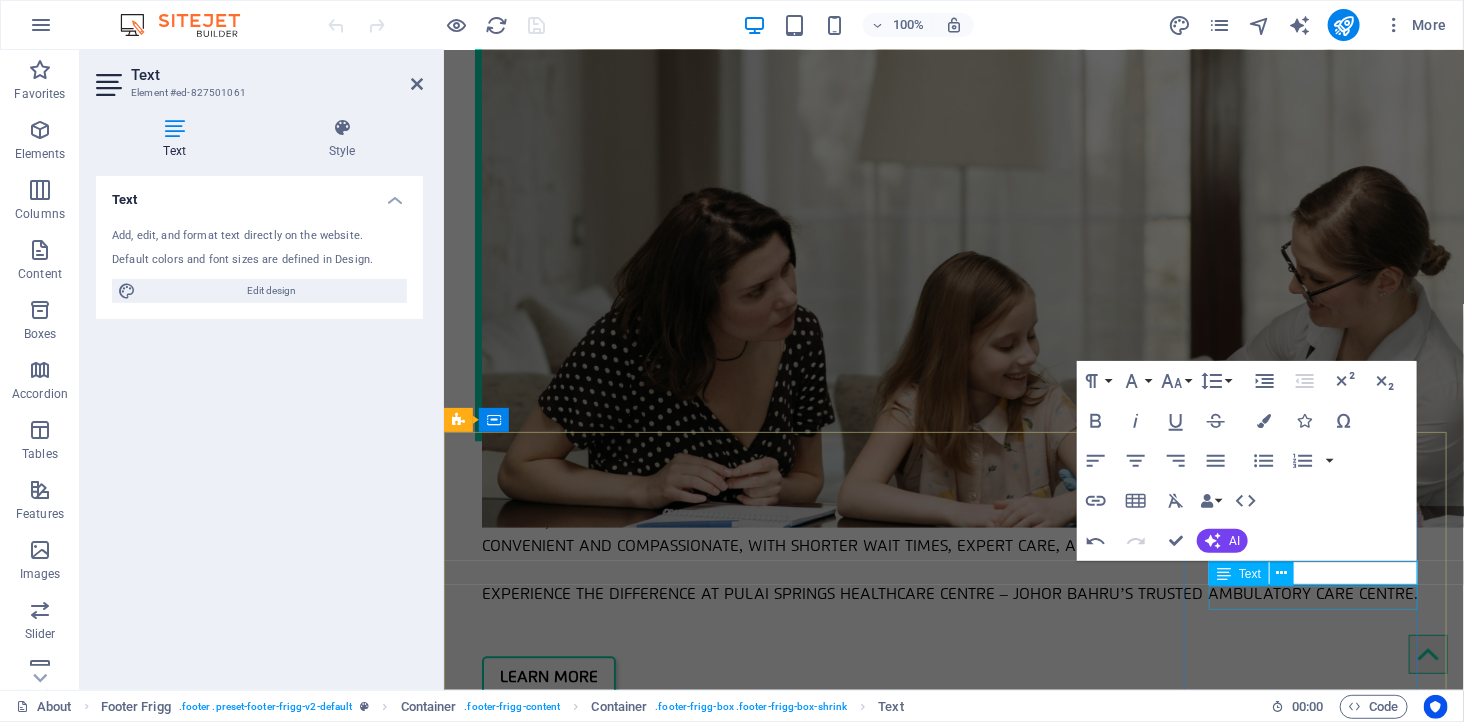 click on "Twitter" at bounding box center [931, 3502] 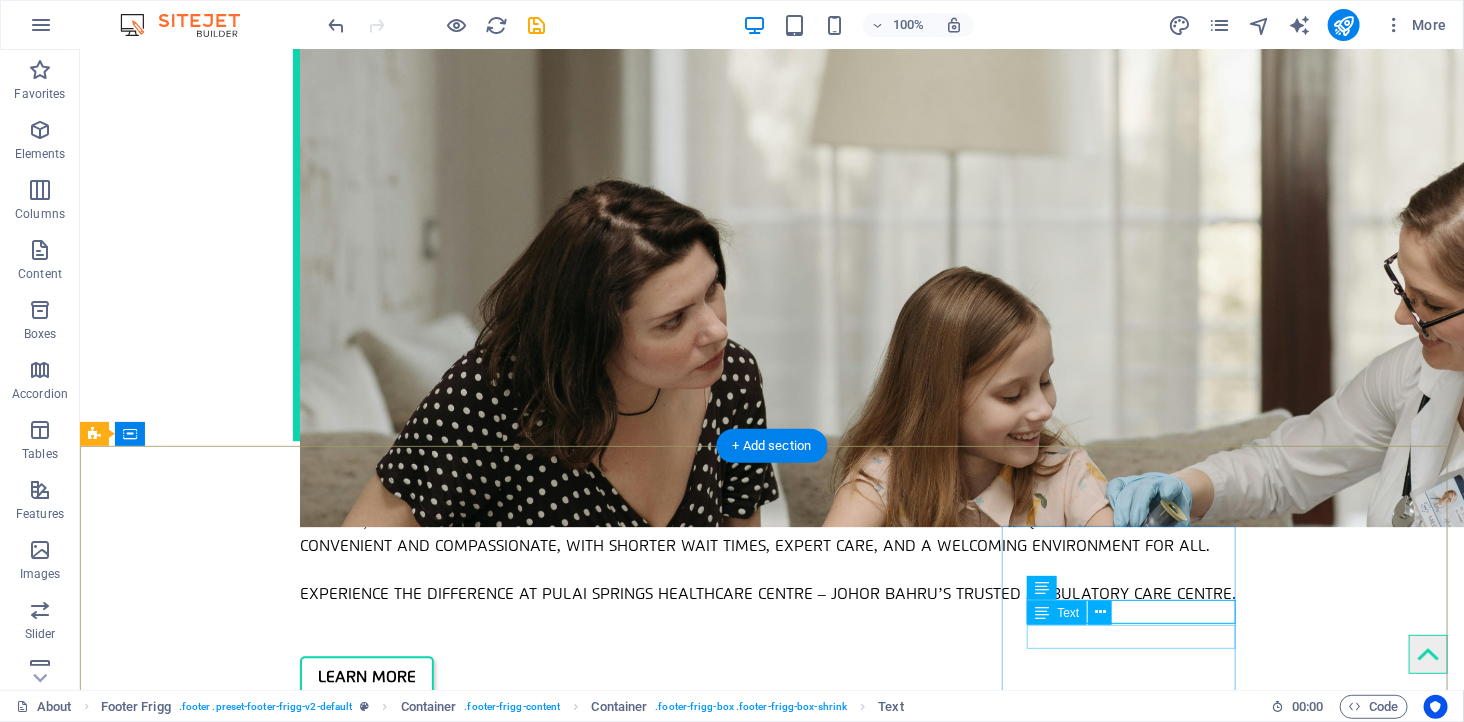 click on "Instagram" at bounding box center [567, 3564] 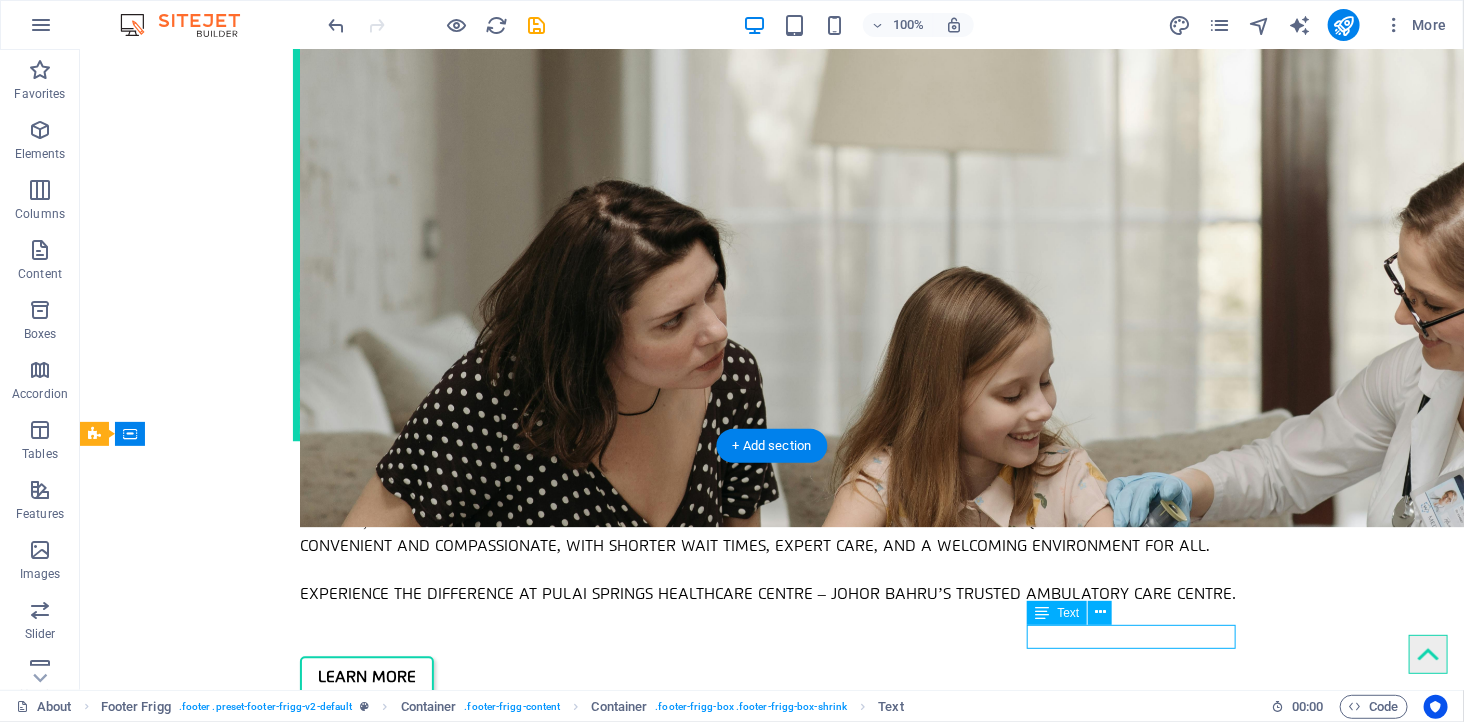 click on "Instagram" at bounding box center [567, 3564] 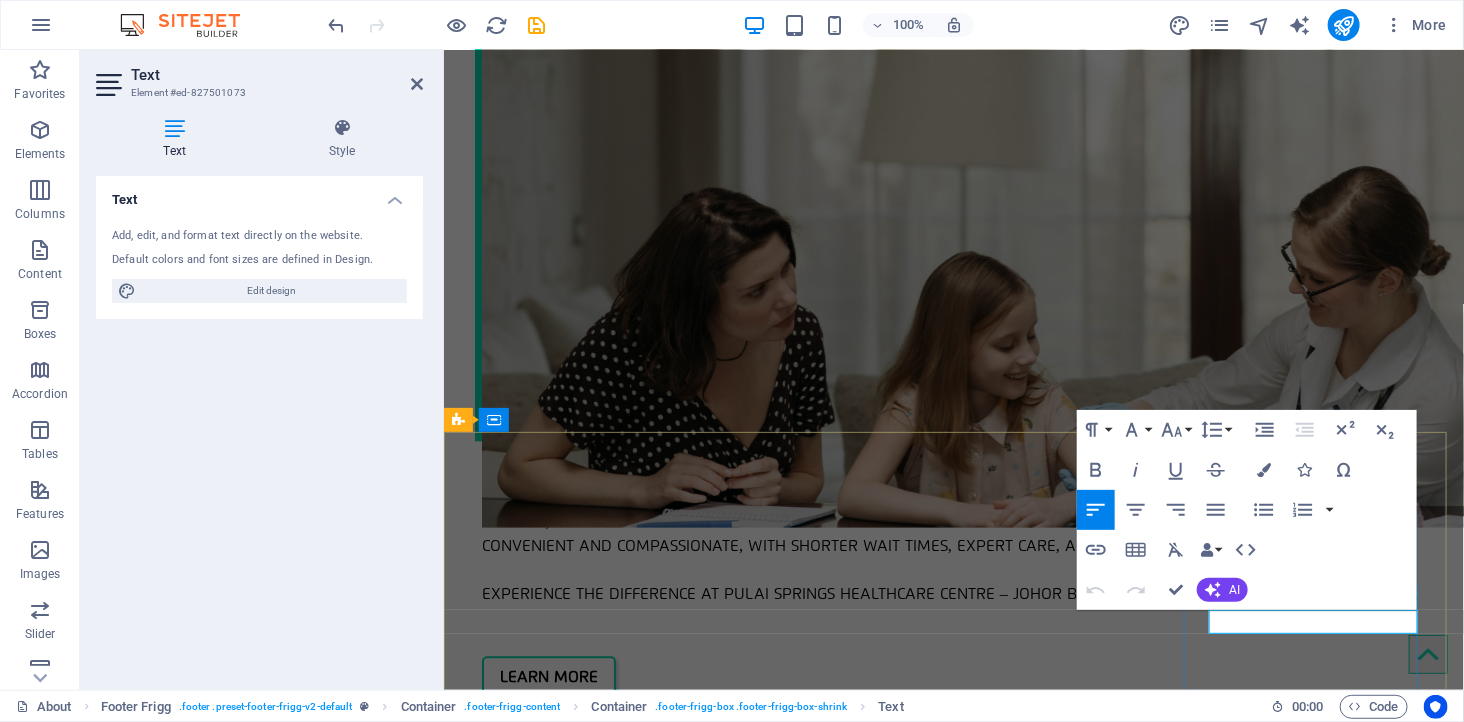 drag, startPoint x: 1306, startPoint y: 617, endPoint x: 1660, endPoint y: 652, distance: 355.726 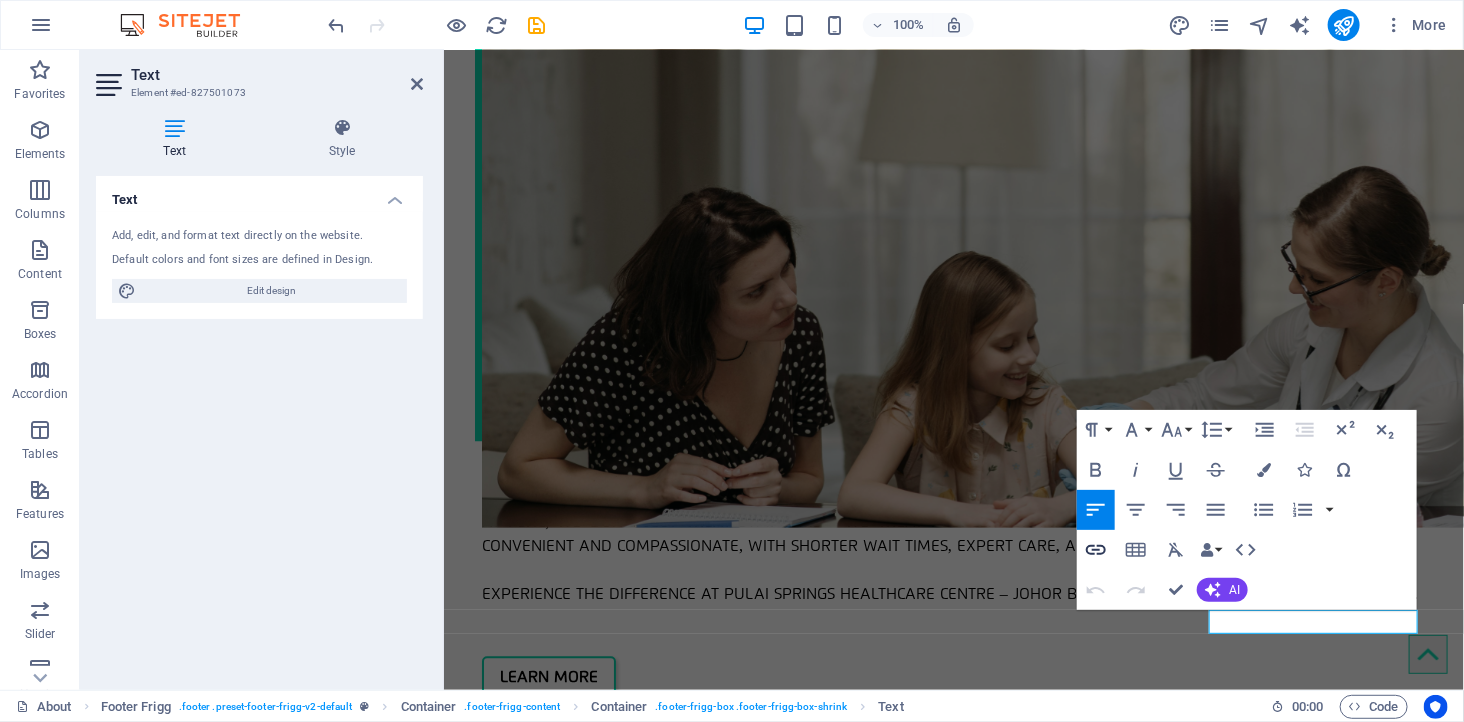 click 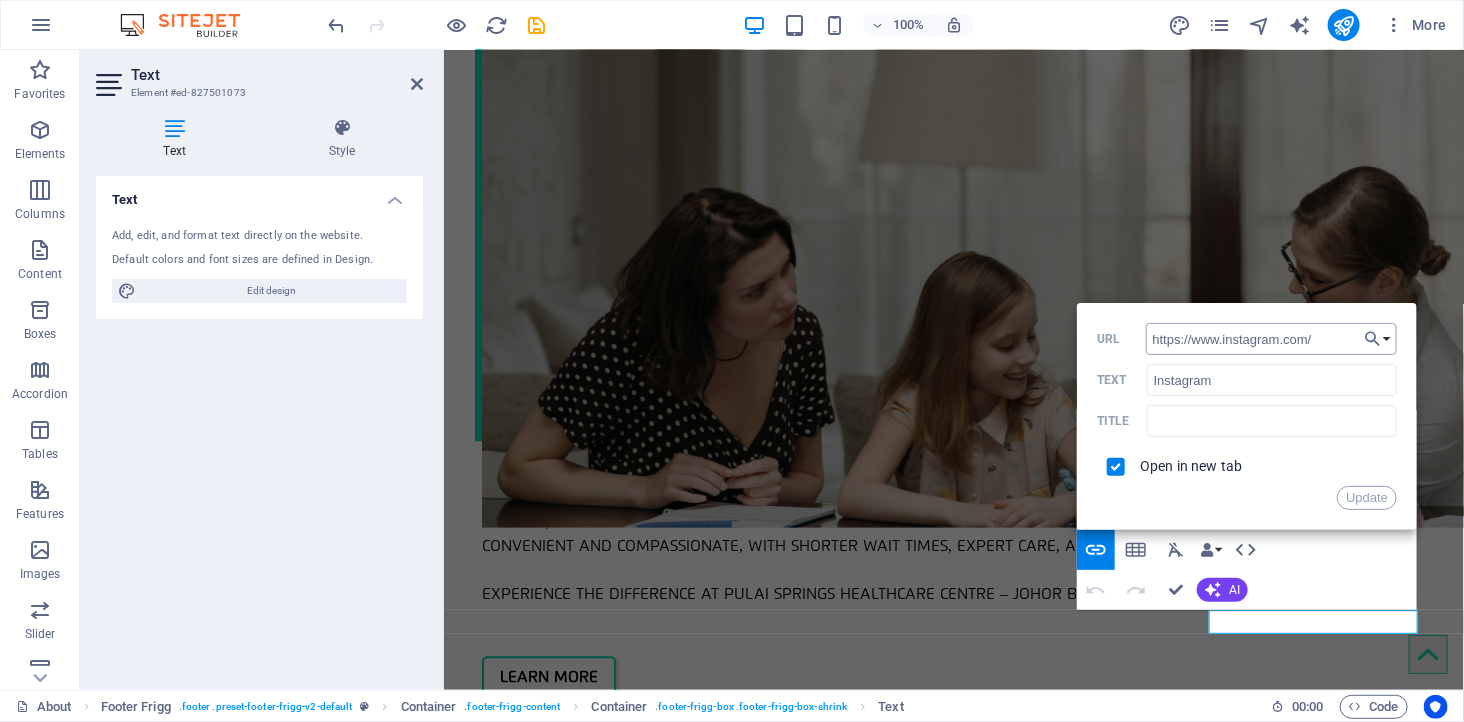click on "https://www.instagram.com/" at bounding box center [1272, 339] 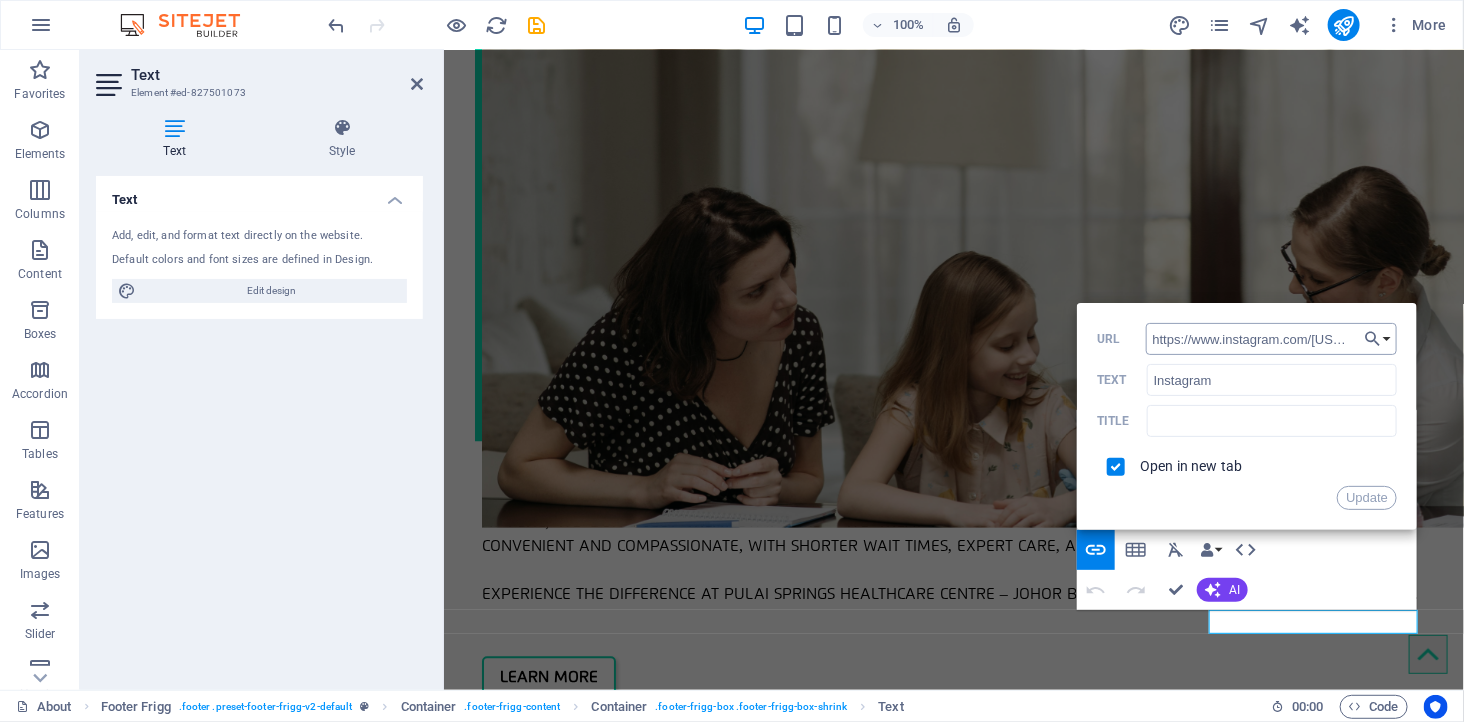 scroll, scrollTop: 0, scrollLeft: 71, axis: horizontal 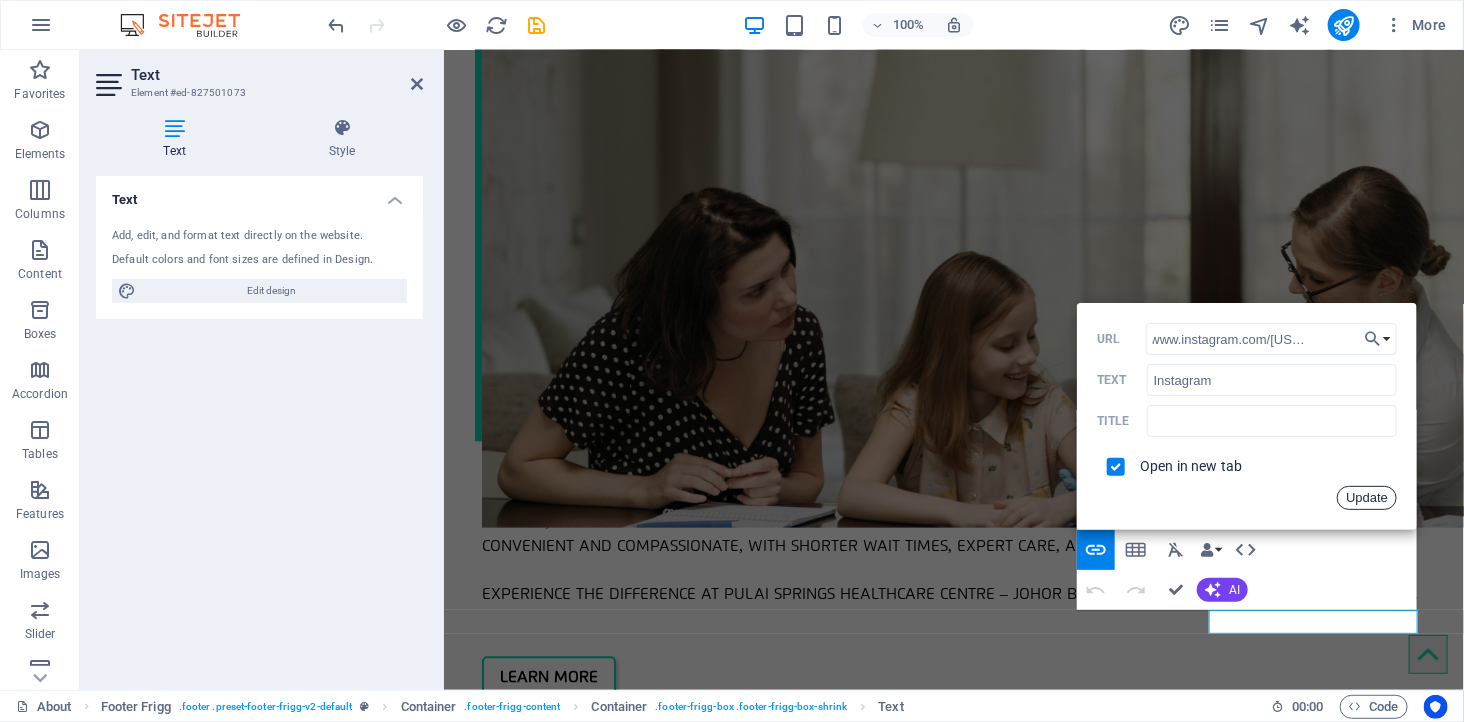click on "Update" at bounding box center (1367, 498) 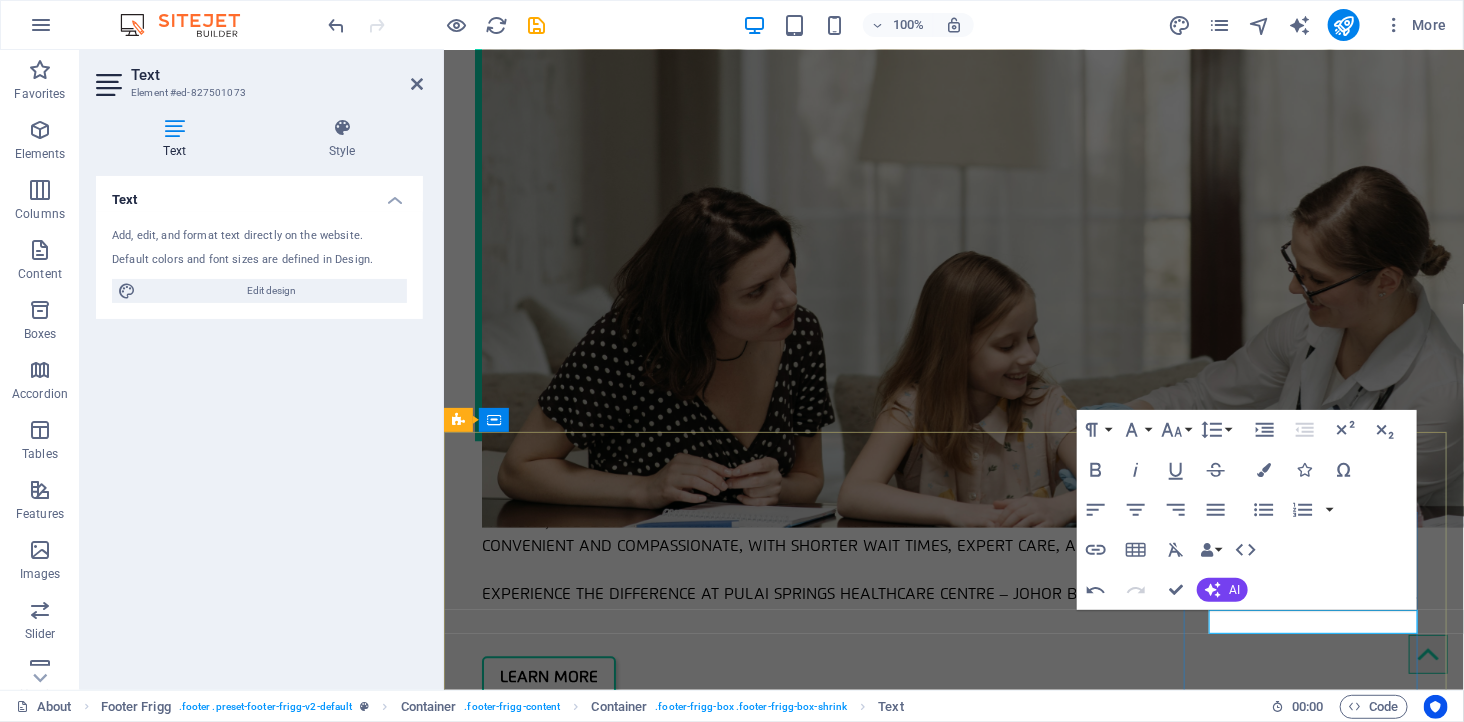 click on "Social media Facebook Twitter Instagram" at bounding box center (931, 3465) 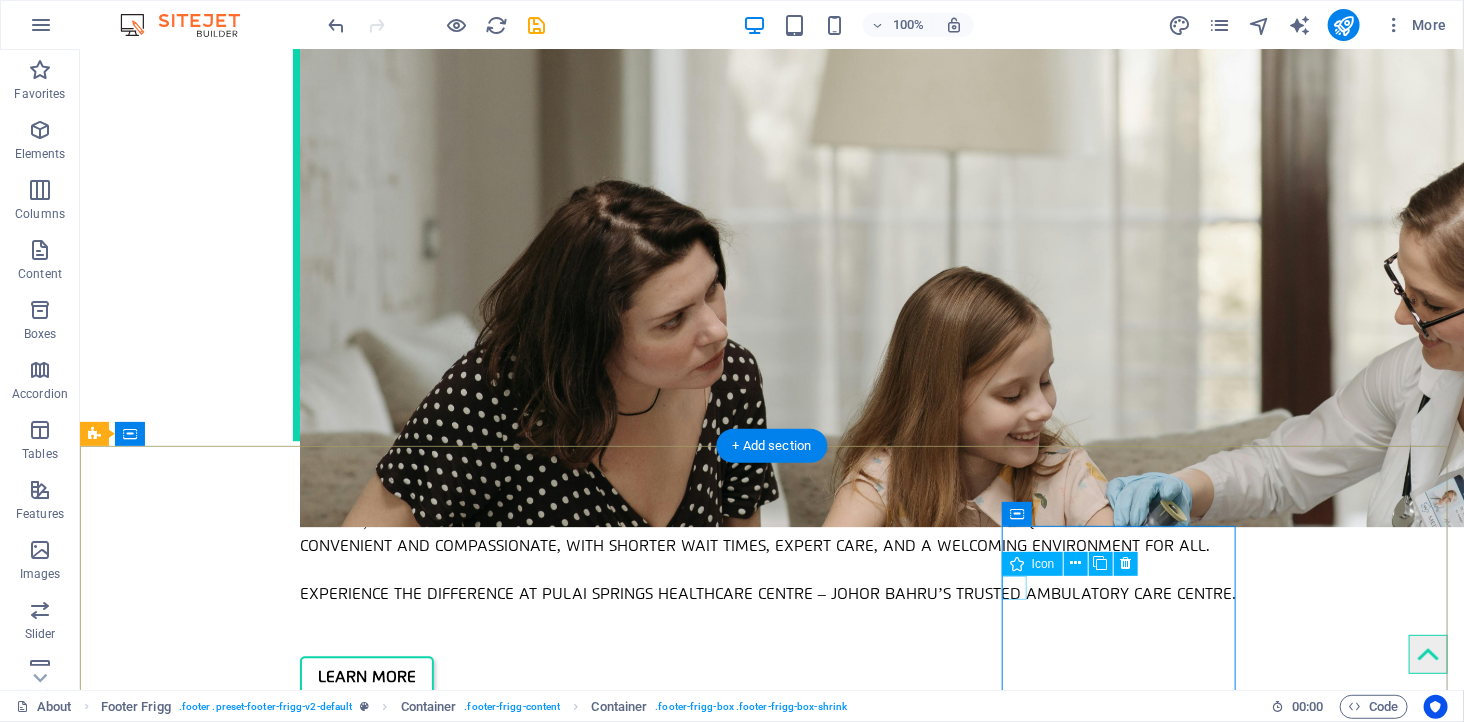 click at bounding box center (567, 3444) 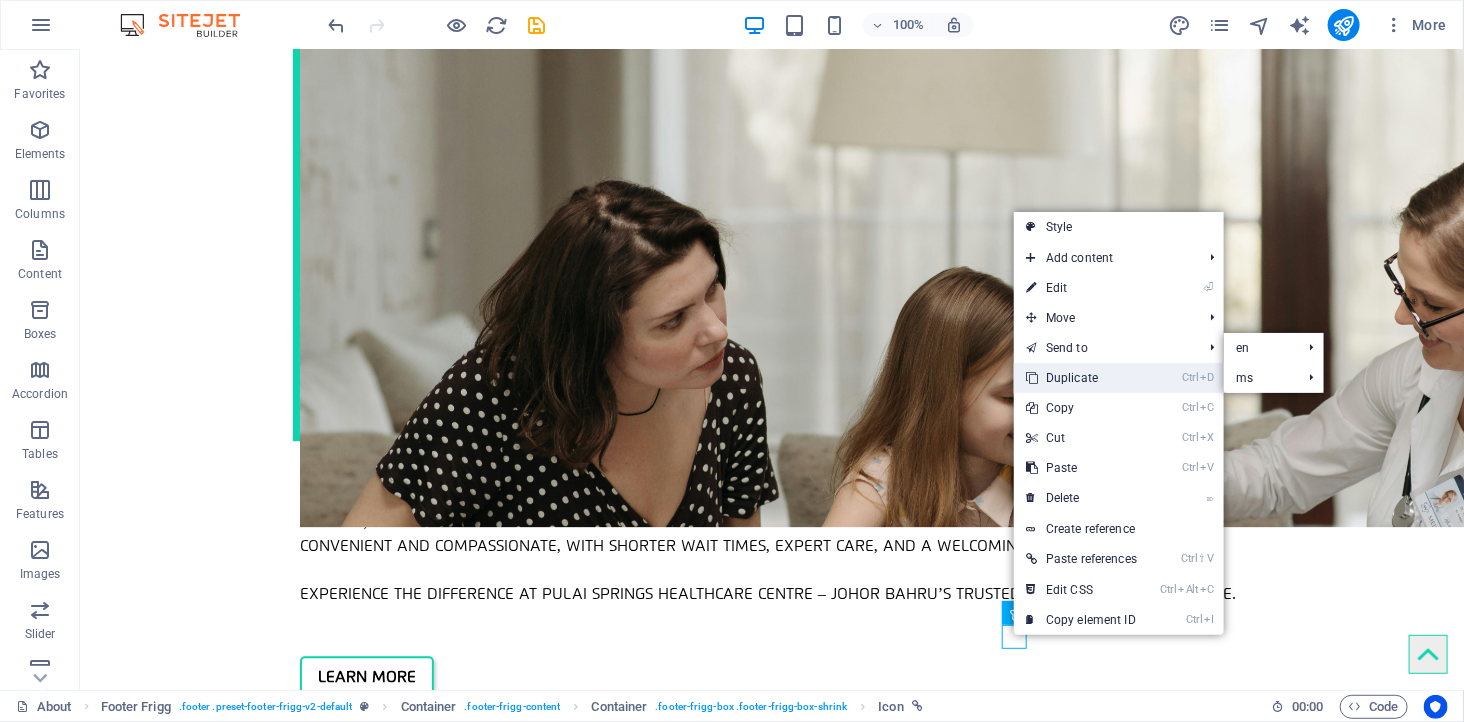 click on "Ctrl D  Duplicate" at bounding box center (1081, 378) 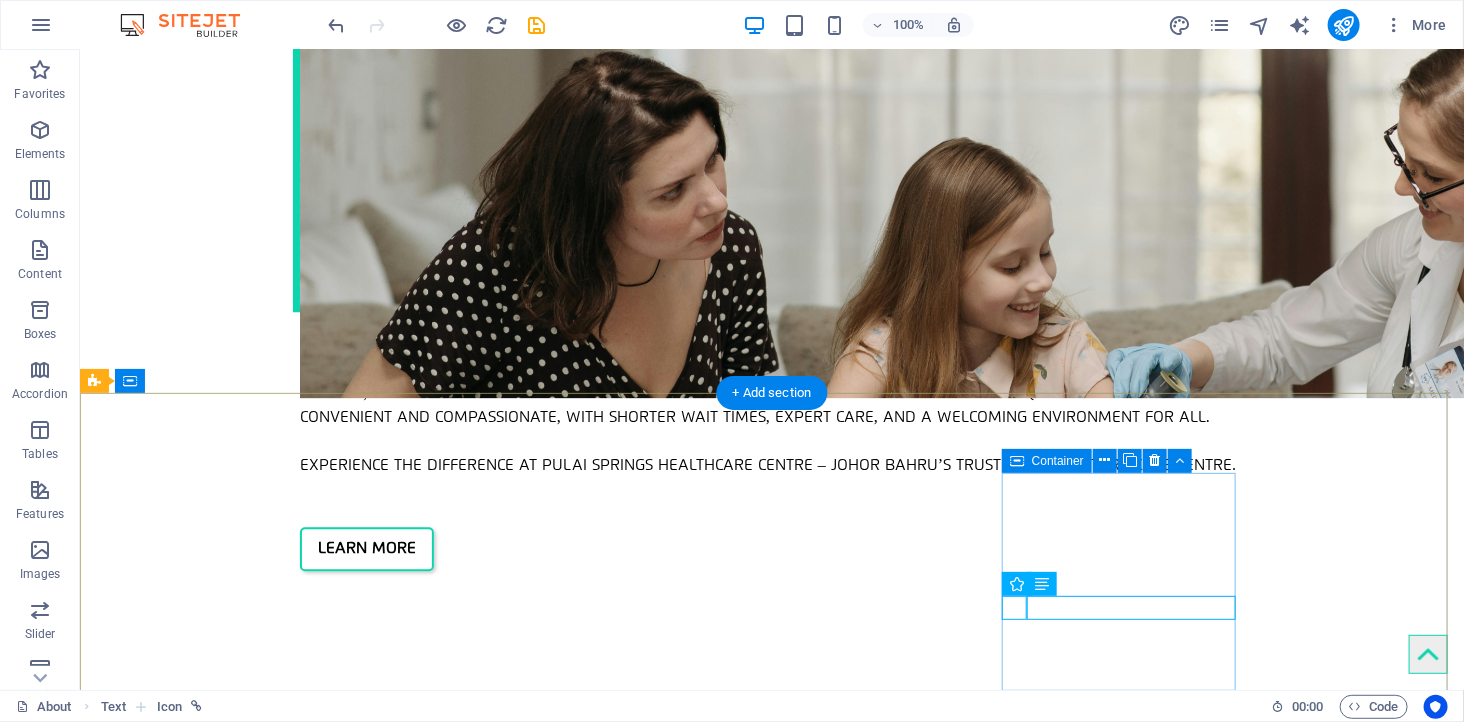 scroll, scrollTop: 2191, scrollLeft: 0, axis: vertical 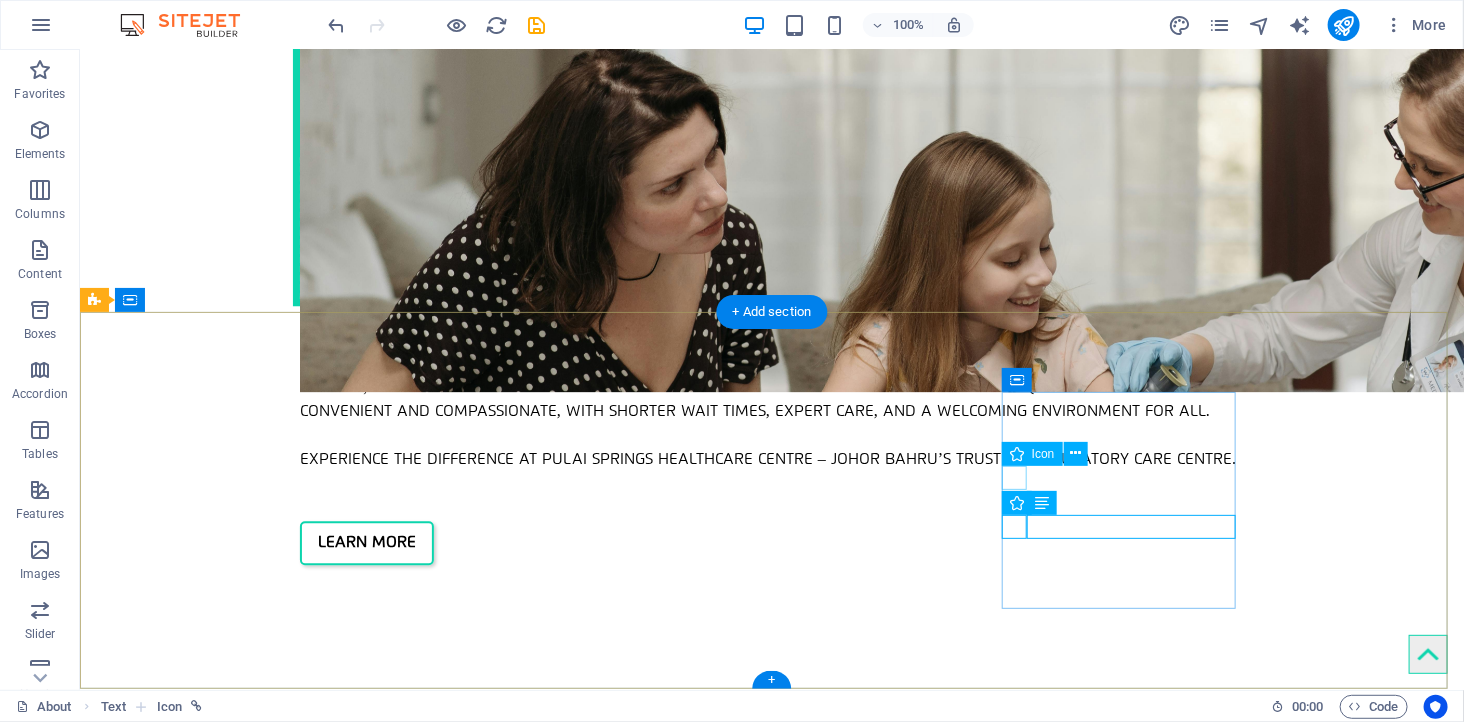 click at bounding box center (567, 3357) 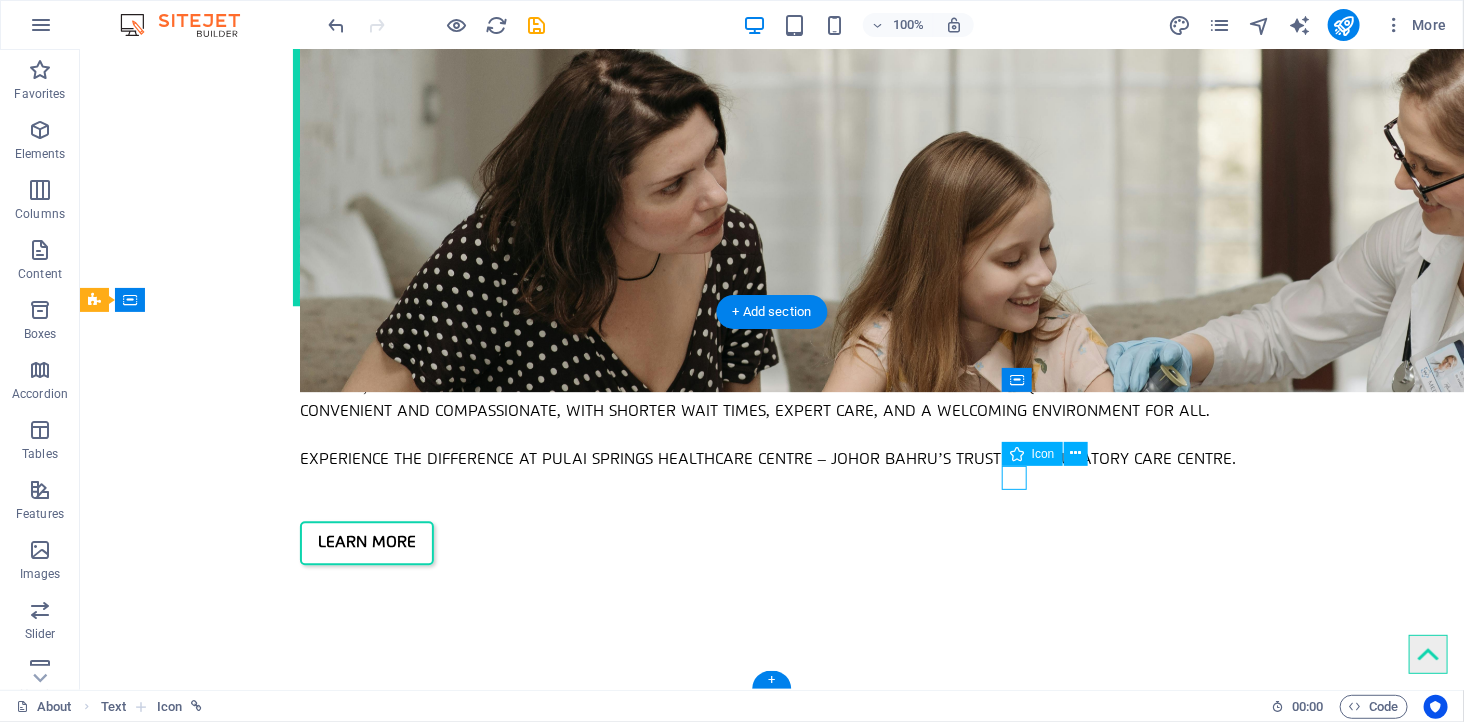 click at bounding box center [567, 3357] 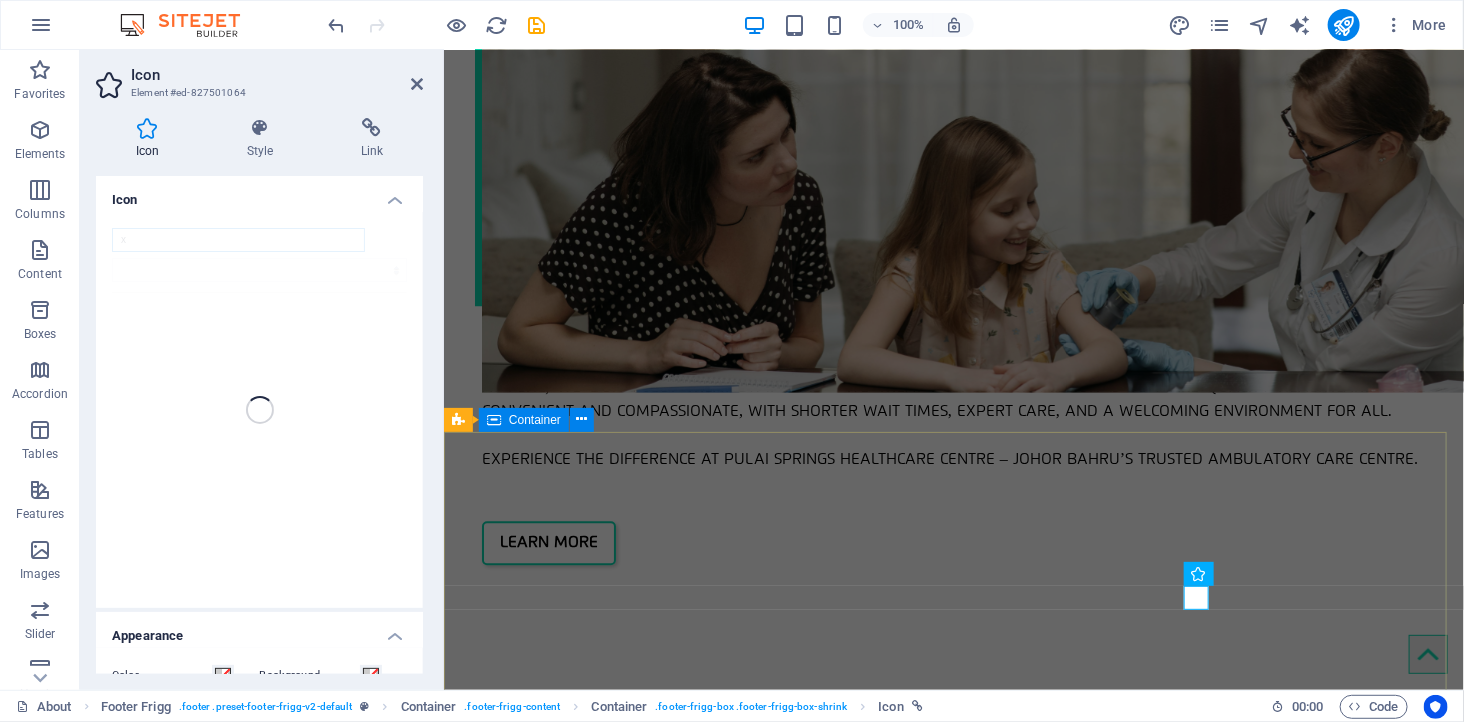 scroll, scrollTop: 2056, scrollLeft: 0, axis: vertical 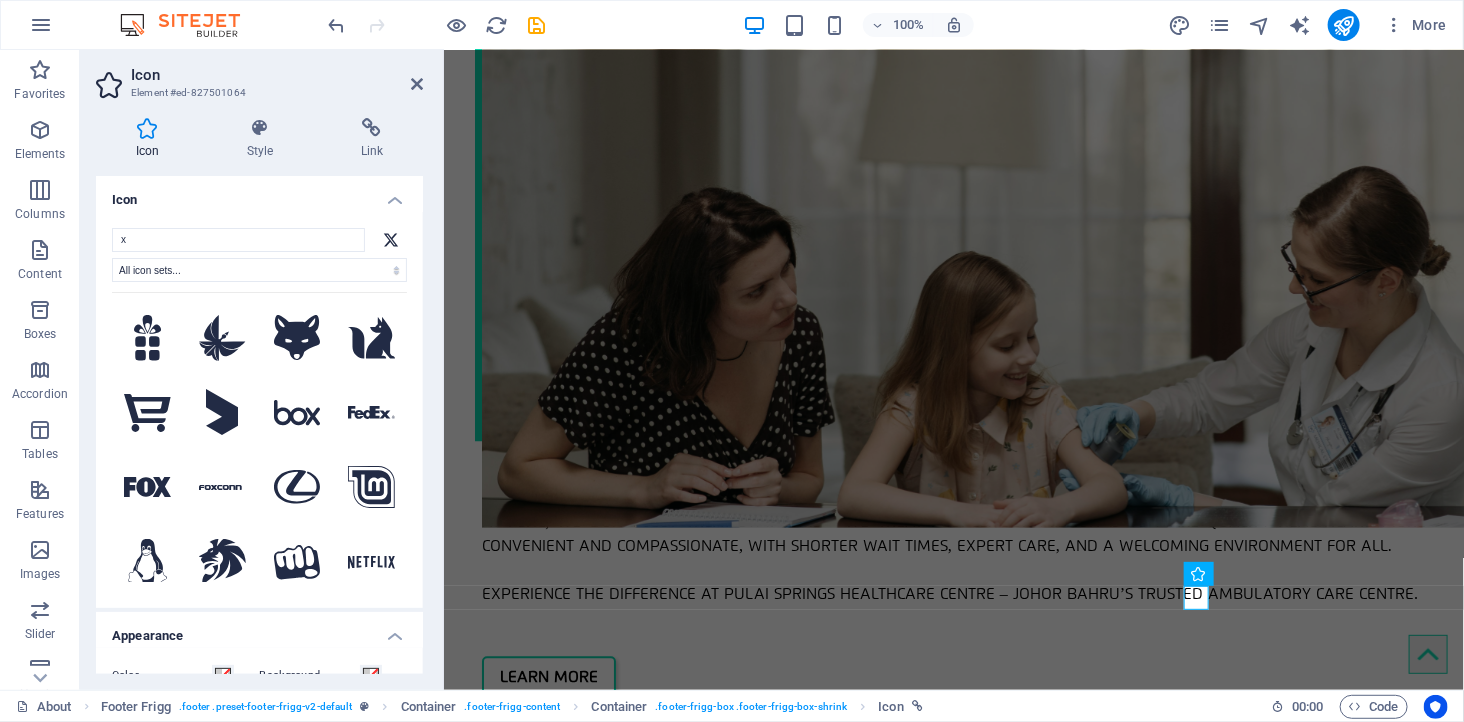click at bounding box center (953, 2163) 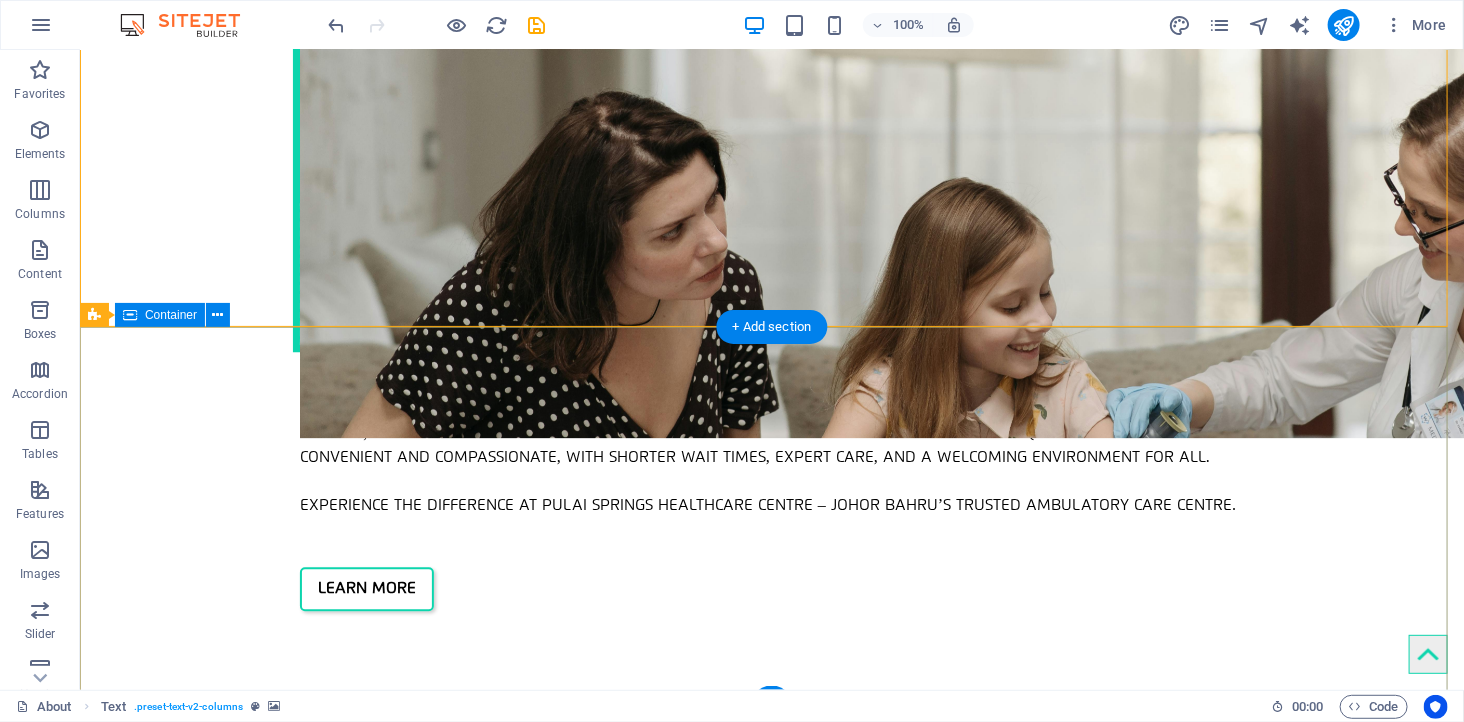 scroll, scrollTop: 2191, scrollLeft: 0, axis: vertical 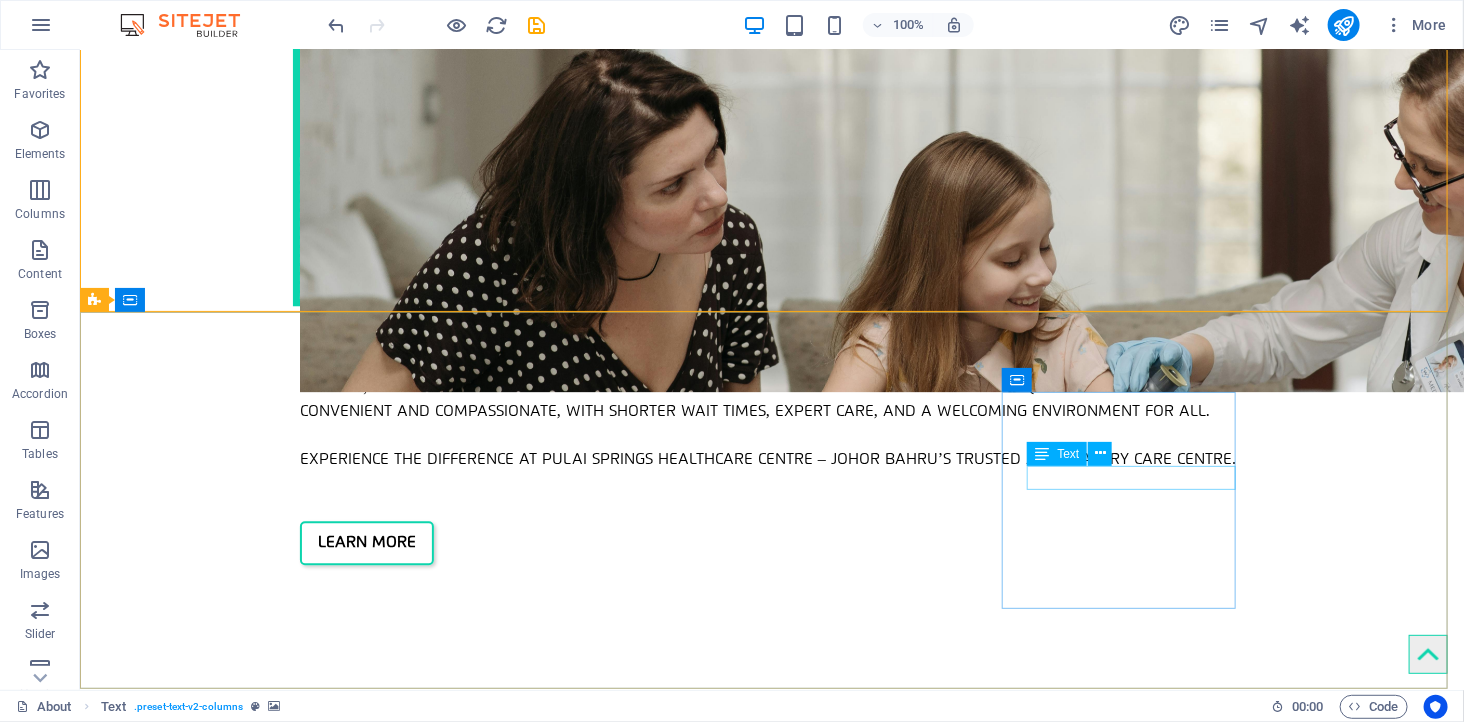 click on "Text" at bounding box center [1076, 454] 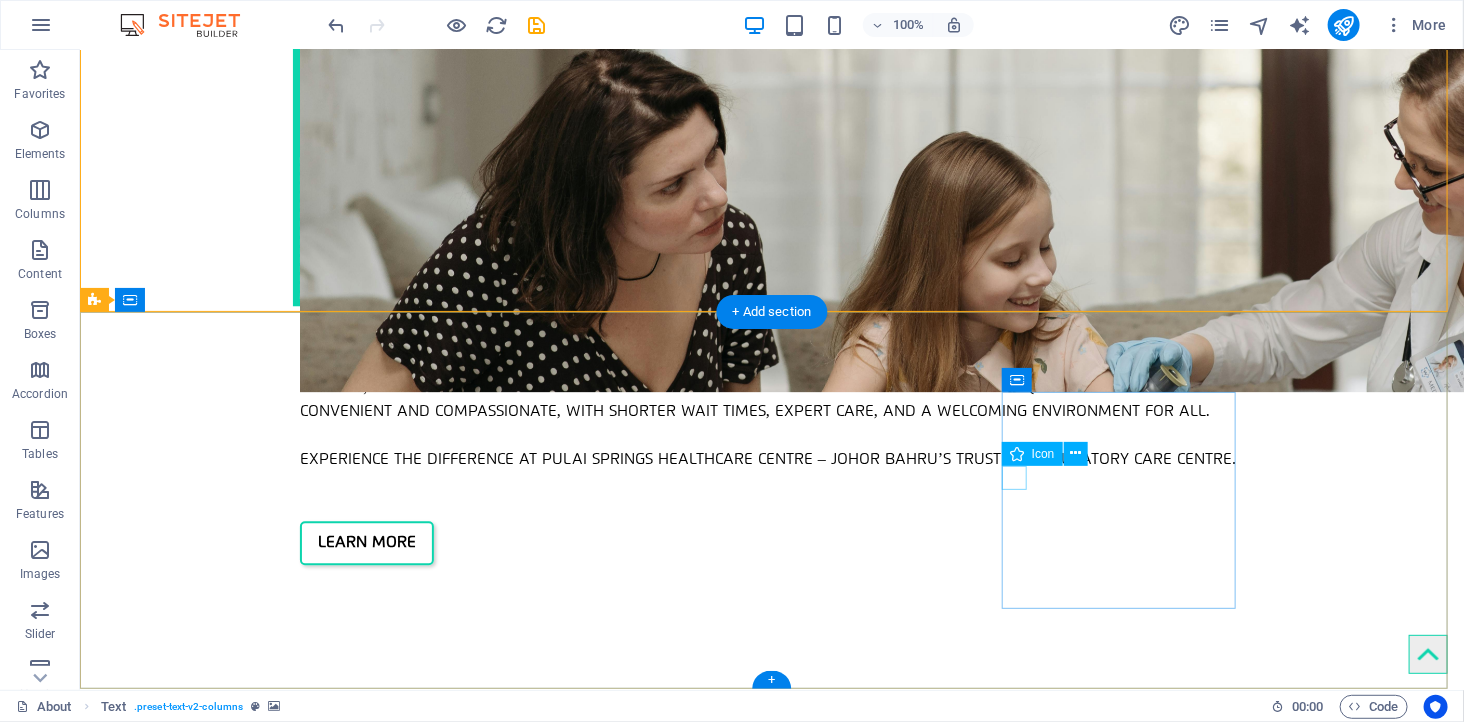 click at bounding box center [567, 3357] 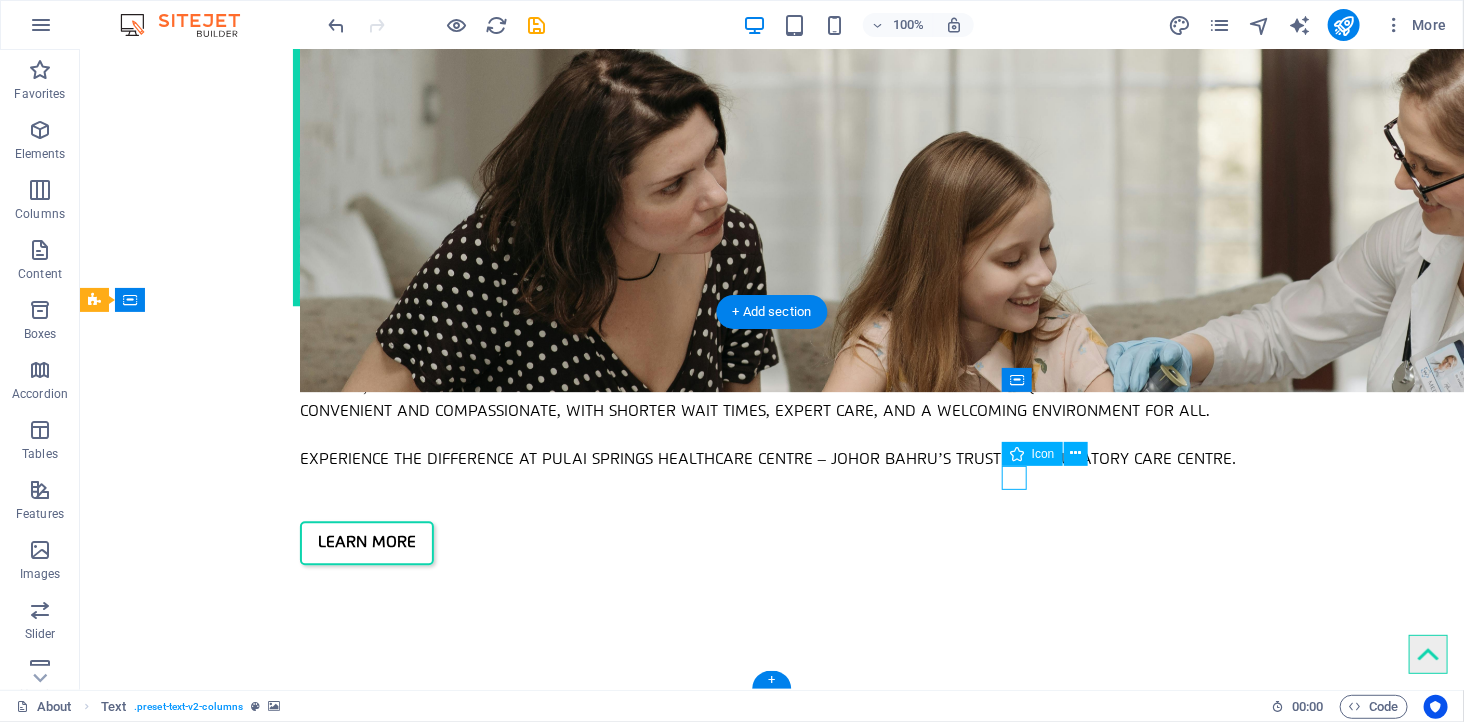 click at bounding box center (567, 3357) 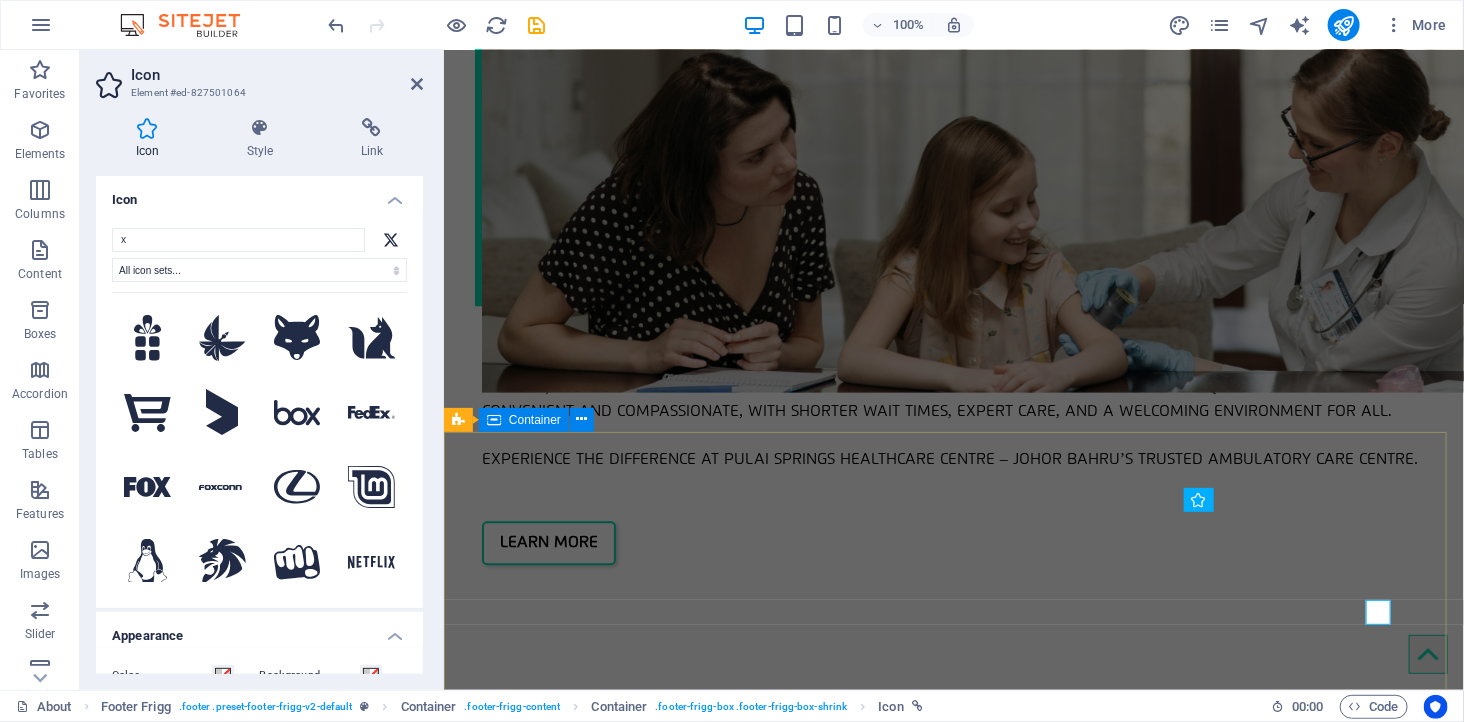 scroll, scrollTop: 2056, scrollLeft: 0, axis: vertical 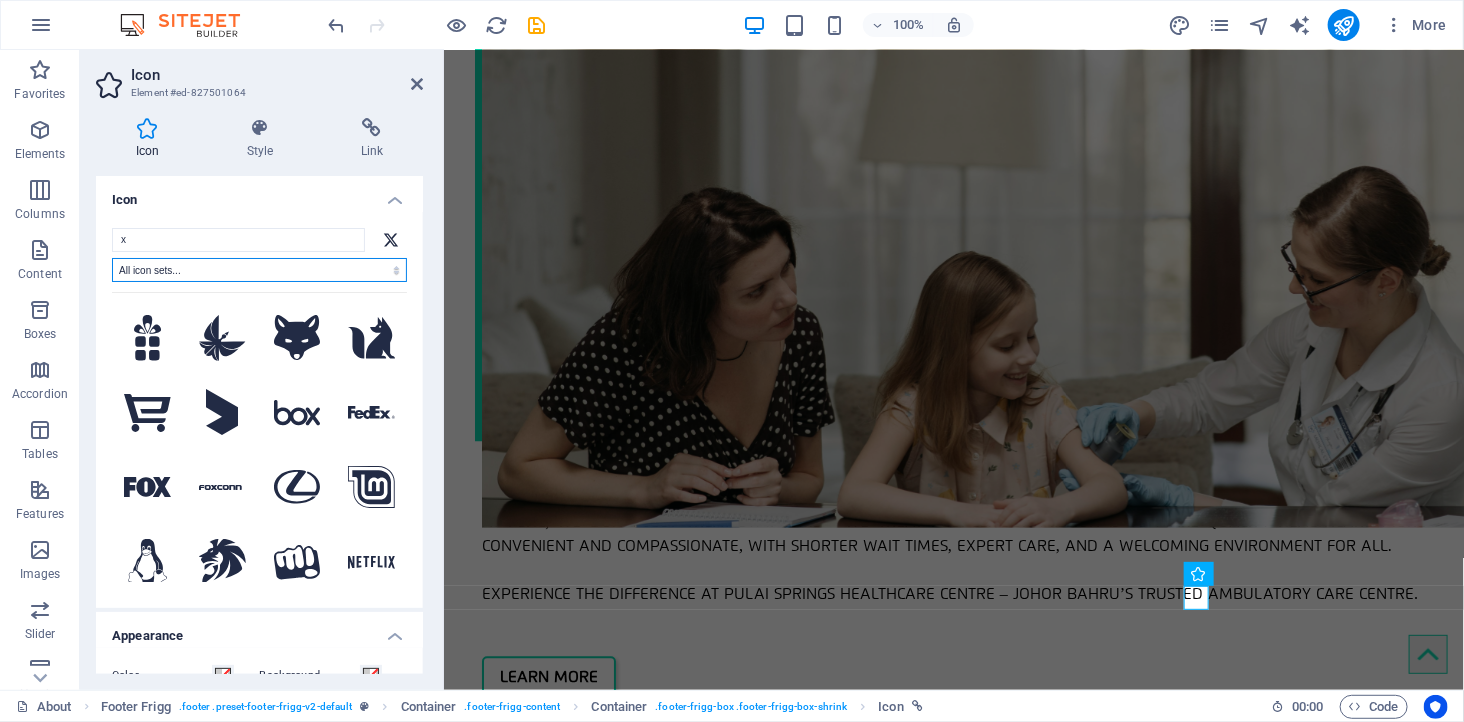 click on "All icon sets... IcoFont Ionicons FontAwesome Brands FontAwesome Duotone FontAwesome Solid FontAwesome Regular FontAwesome Light FontAwesome Thin FontAwesome Sharp Solid FontAwesome Sharp Regular FontAwesome Sharp Light FontAwesome Sharp Thin" at bounding box center (259, 270) 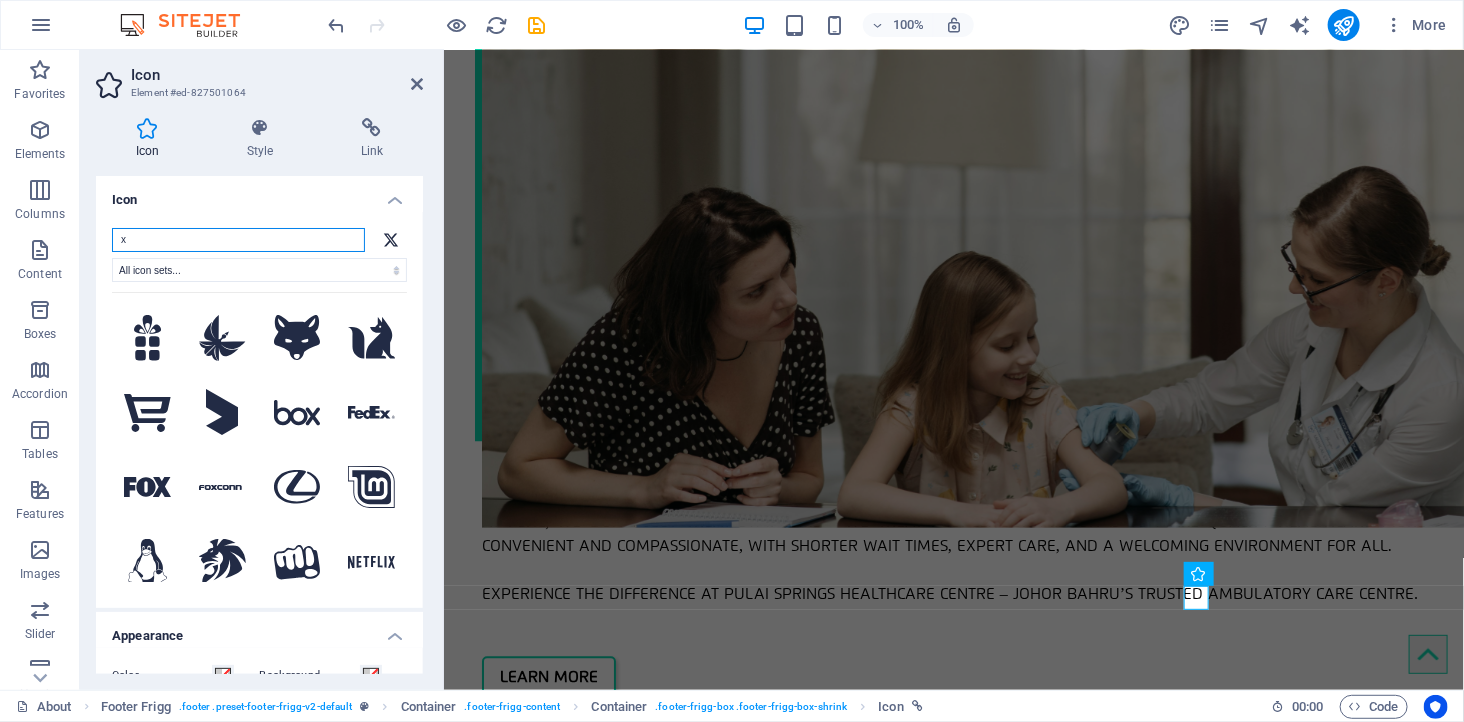 click on "x" at bounding box center (238, 240) 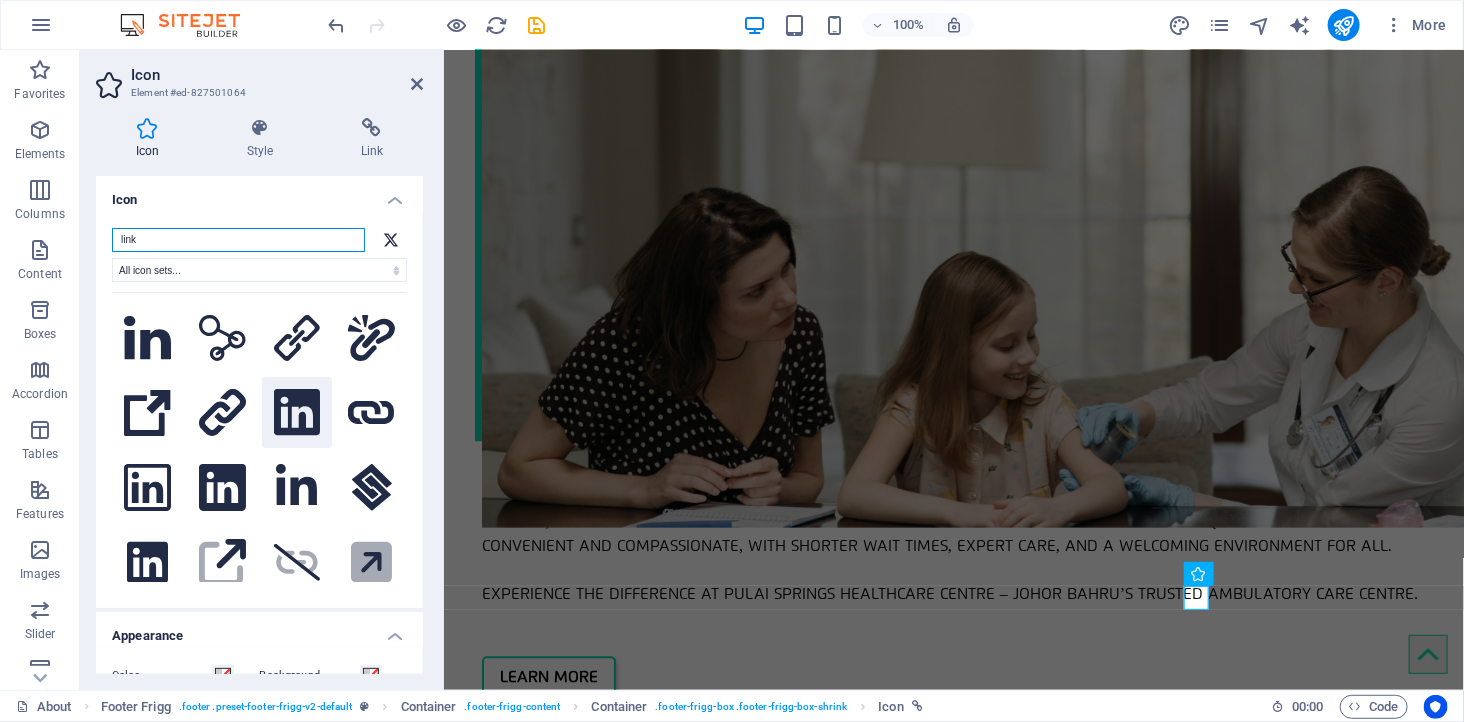 type on "link" 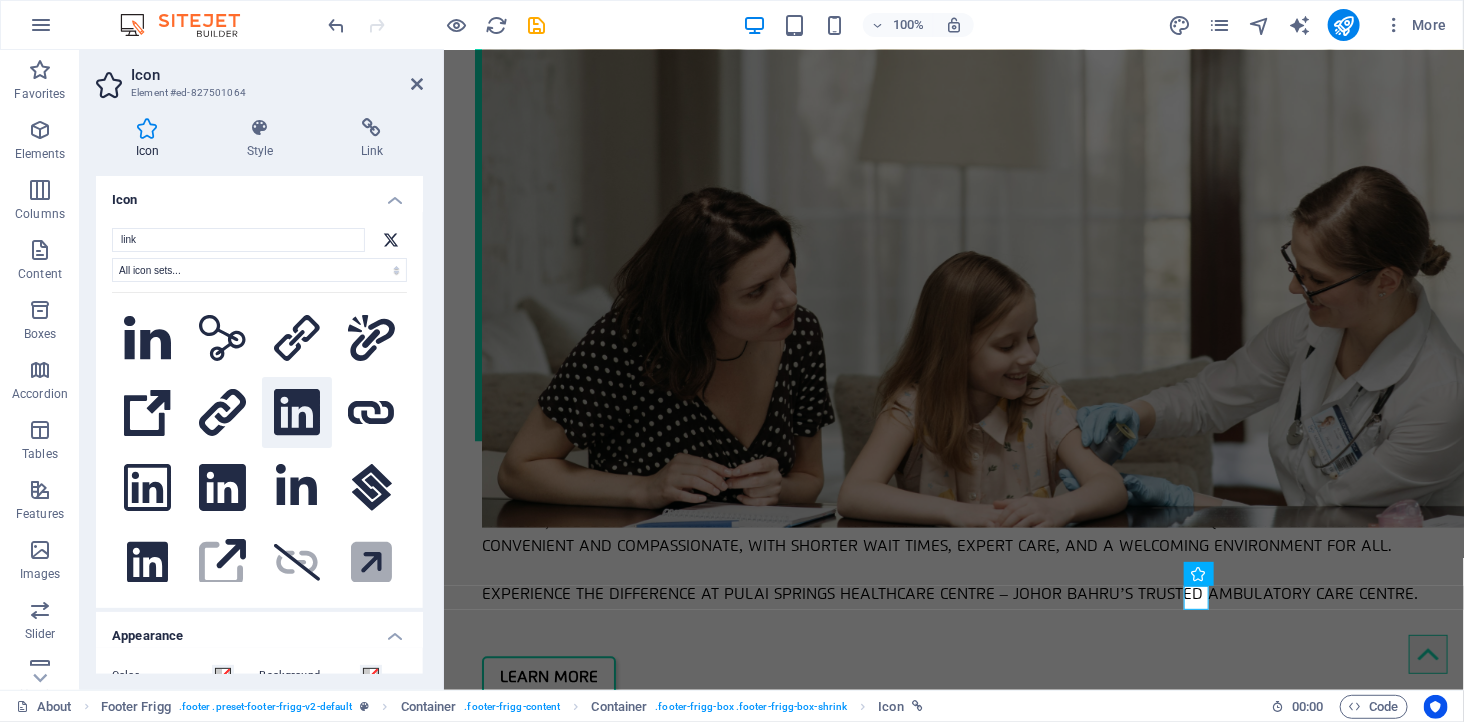 click 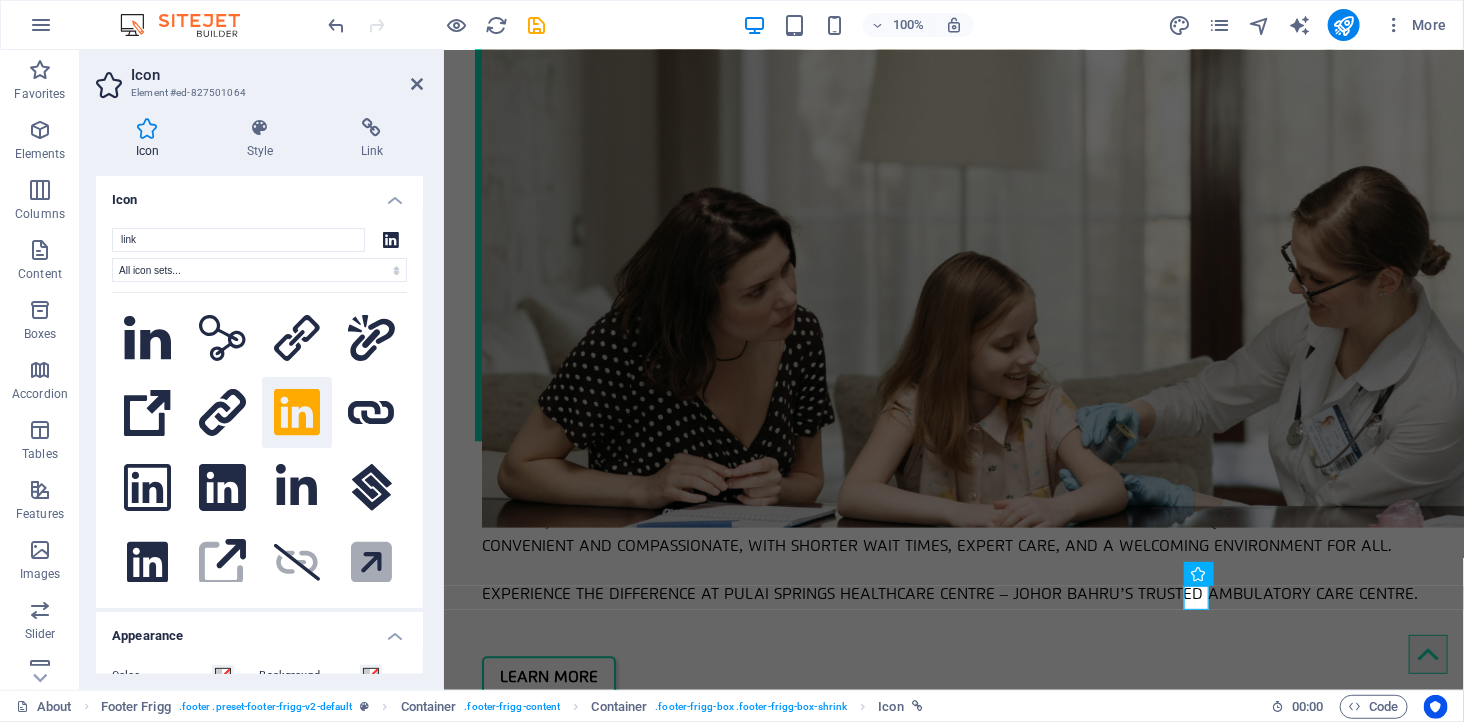 click 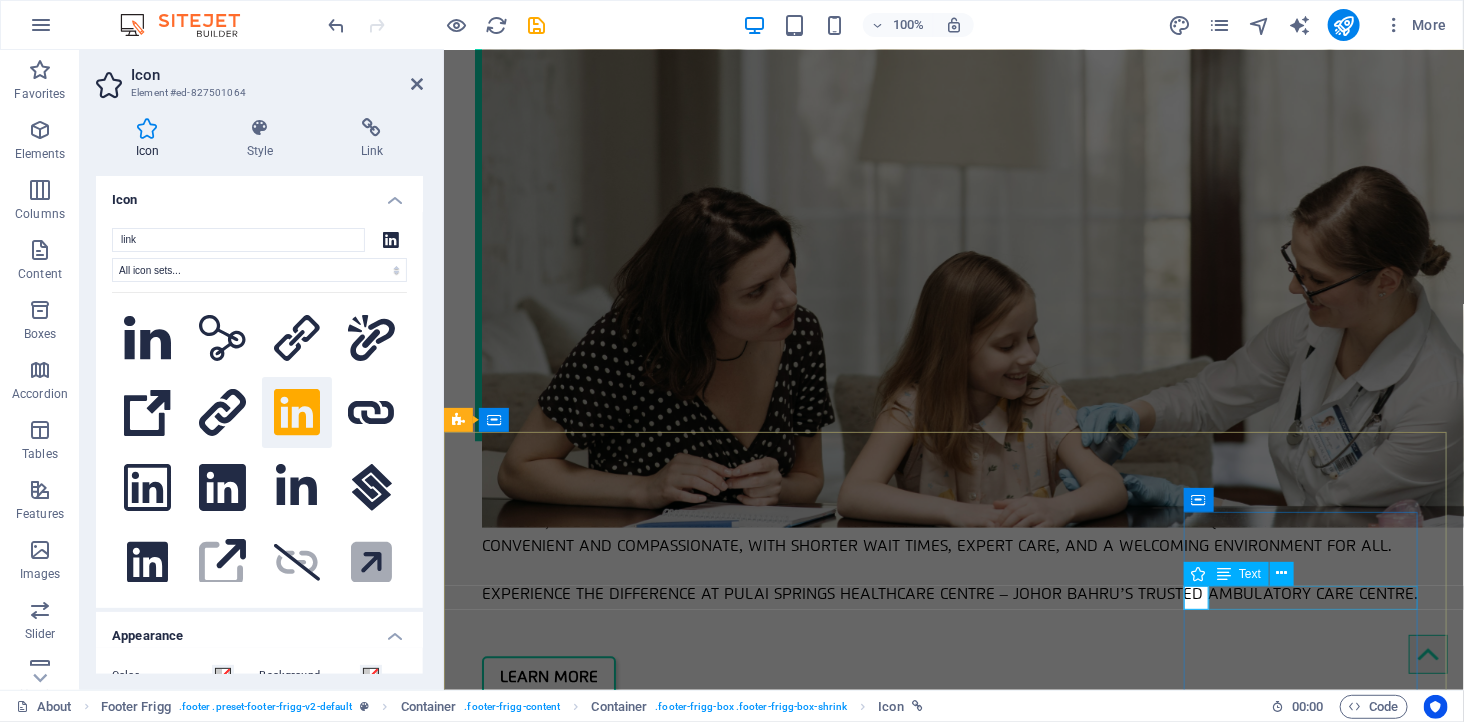 click on "Text" at bounding box center [1258, 574] 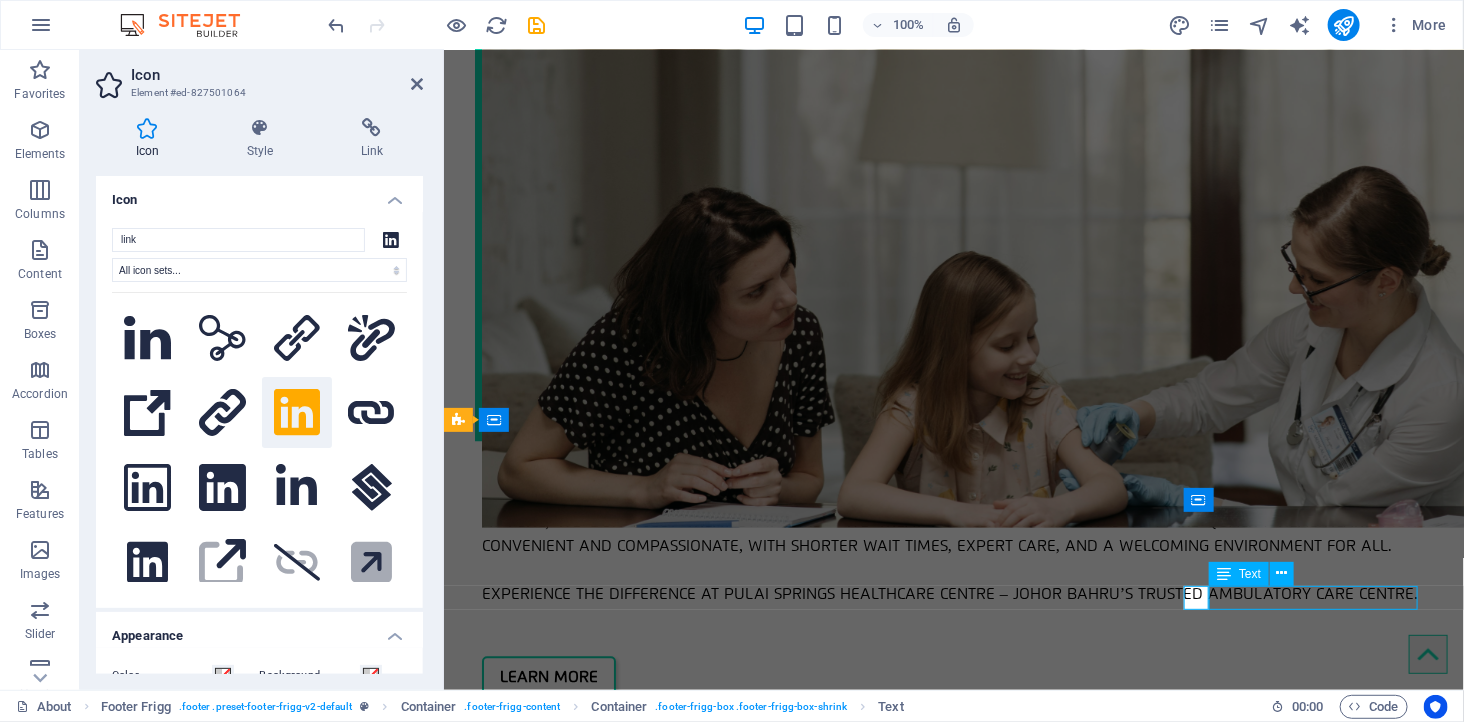 click on "Twitter" at bounding box center [931, 3502] 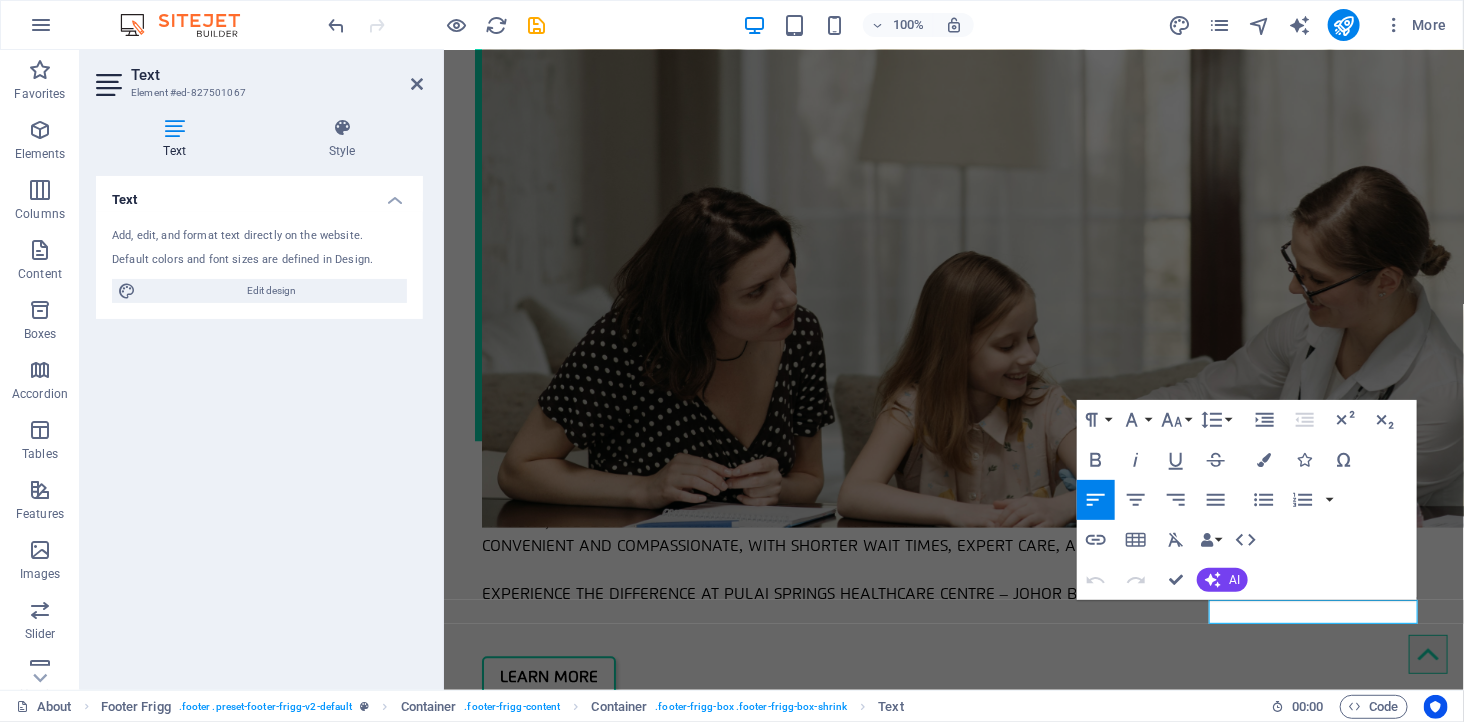 scroll, scrollTop: 2042, scrollLeft: 0, axis: vertical 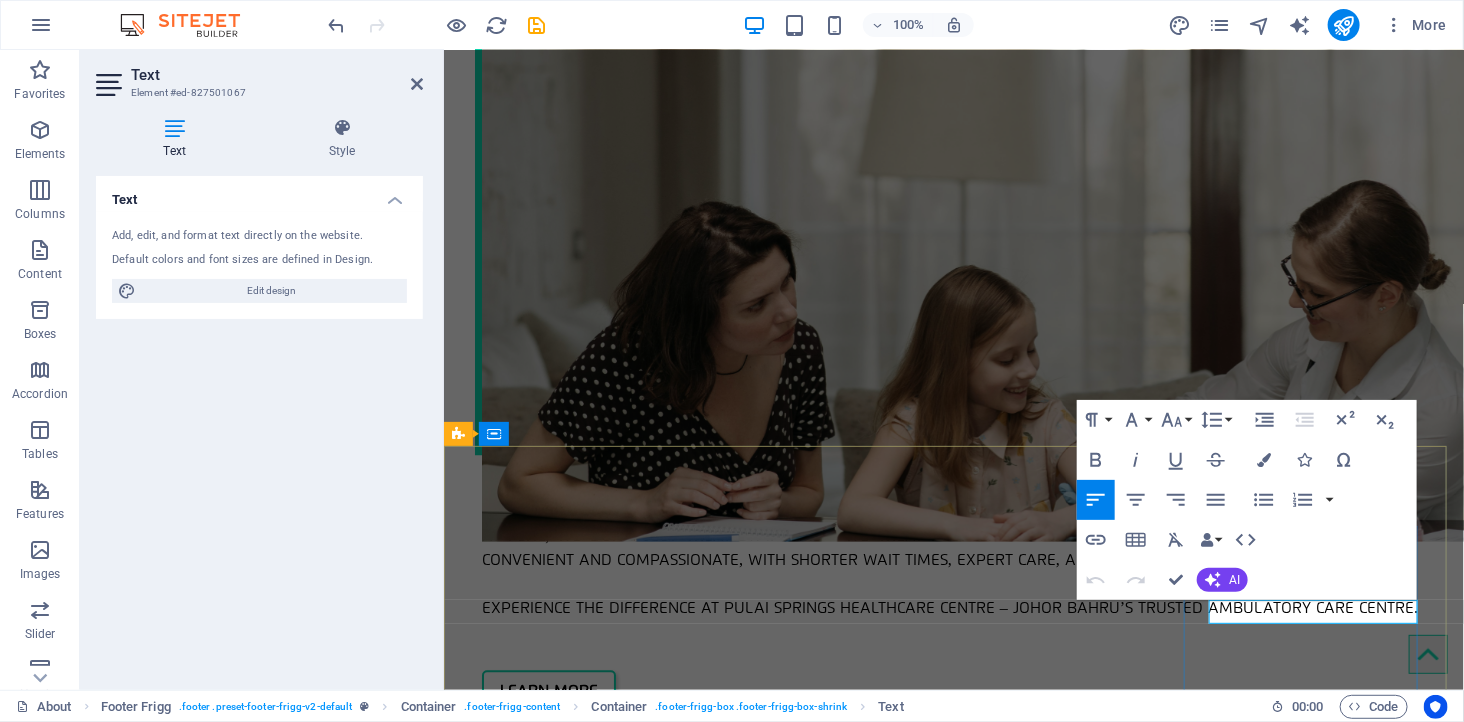 drag, startPoint x: 1275, startPoint y: 612, endPoint x: 1206, endPoint y: 605, distance: 69.354164 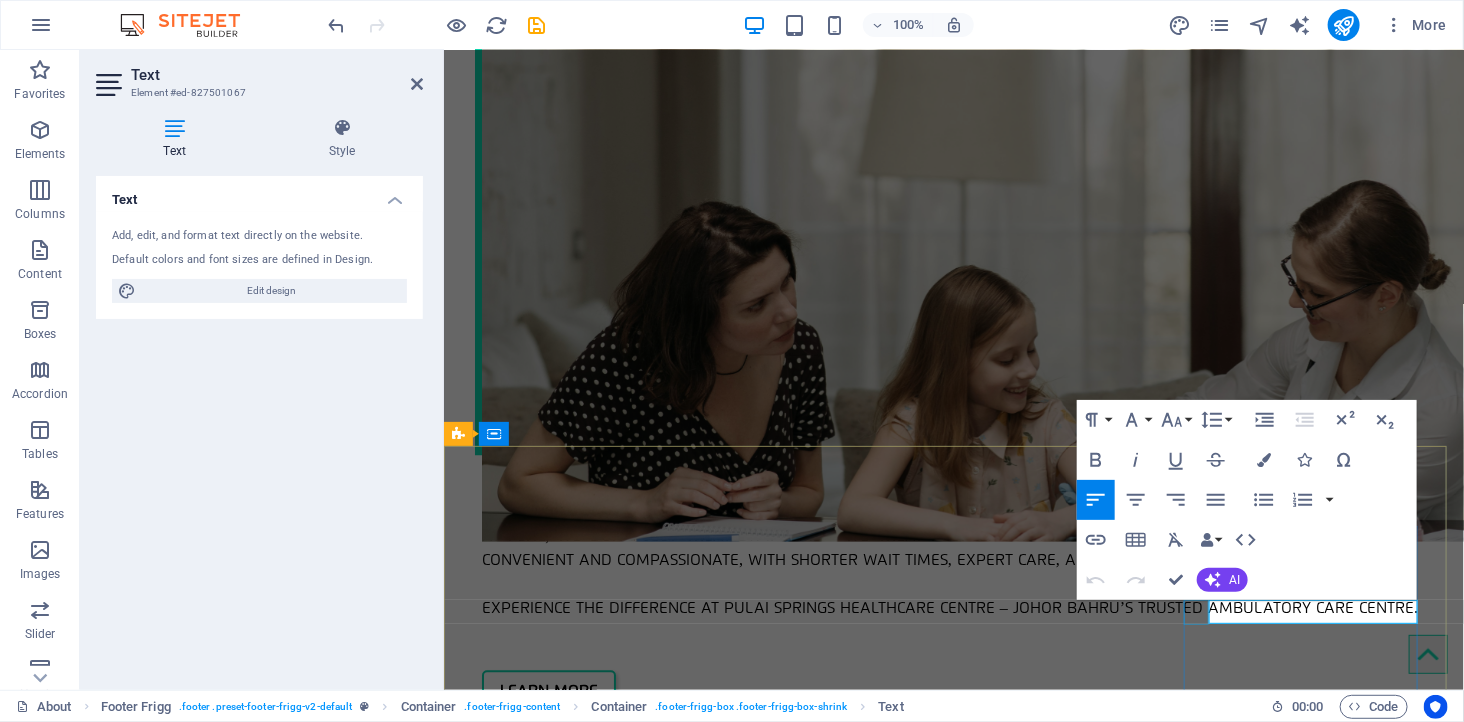 type 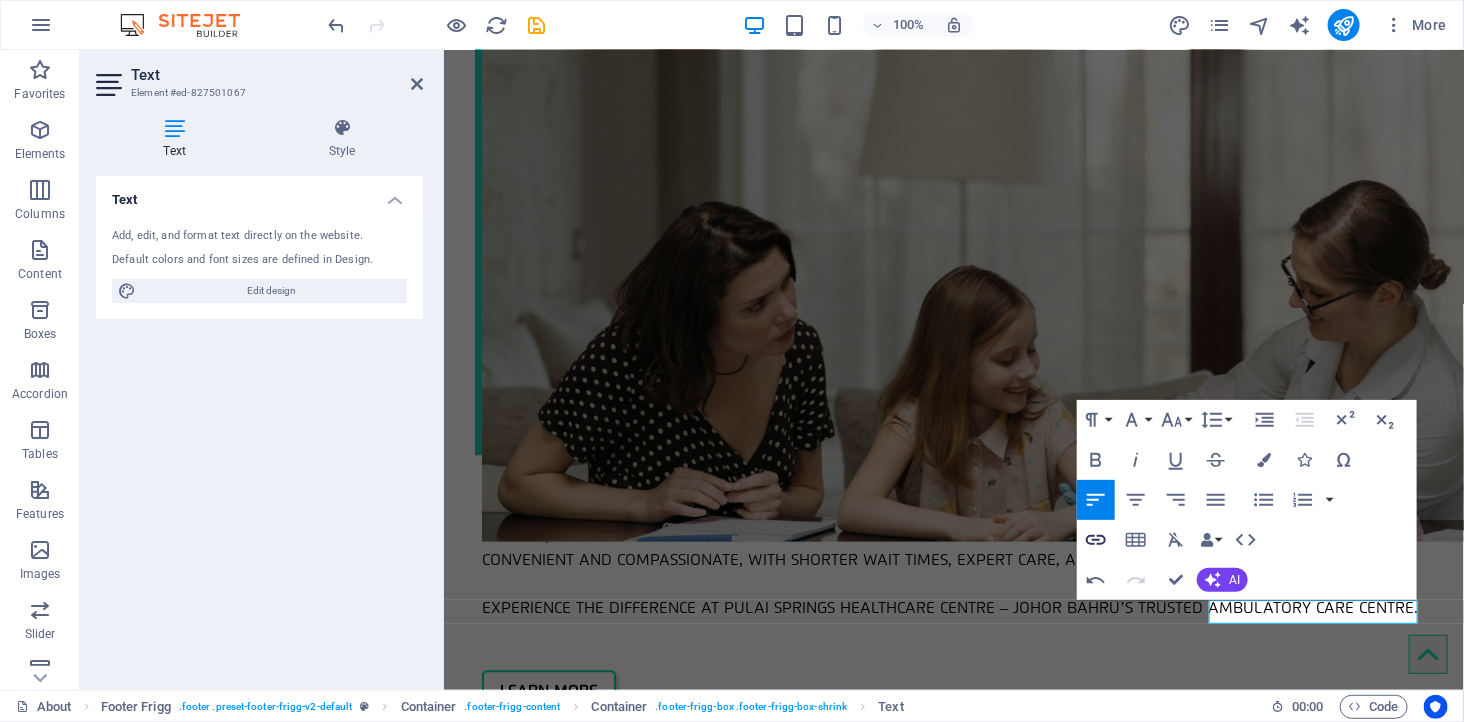 click 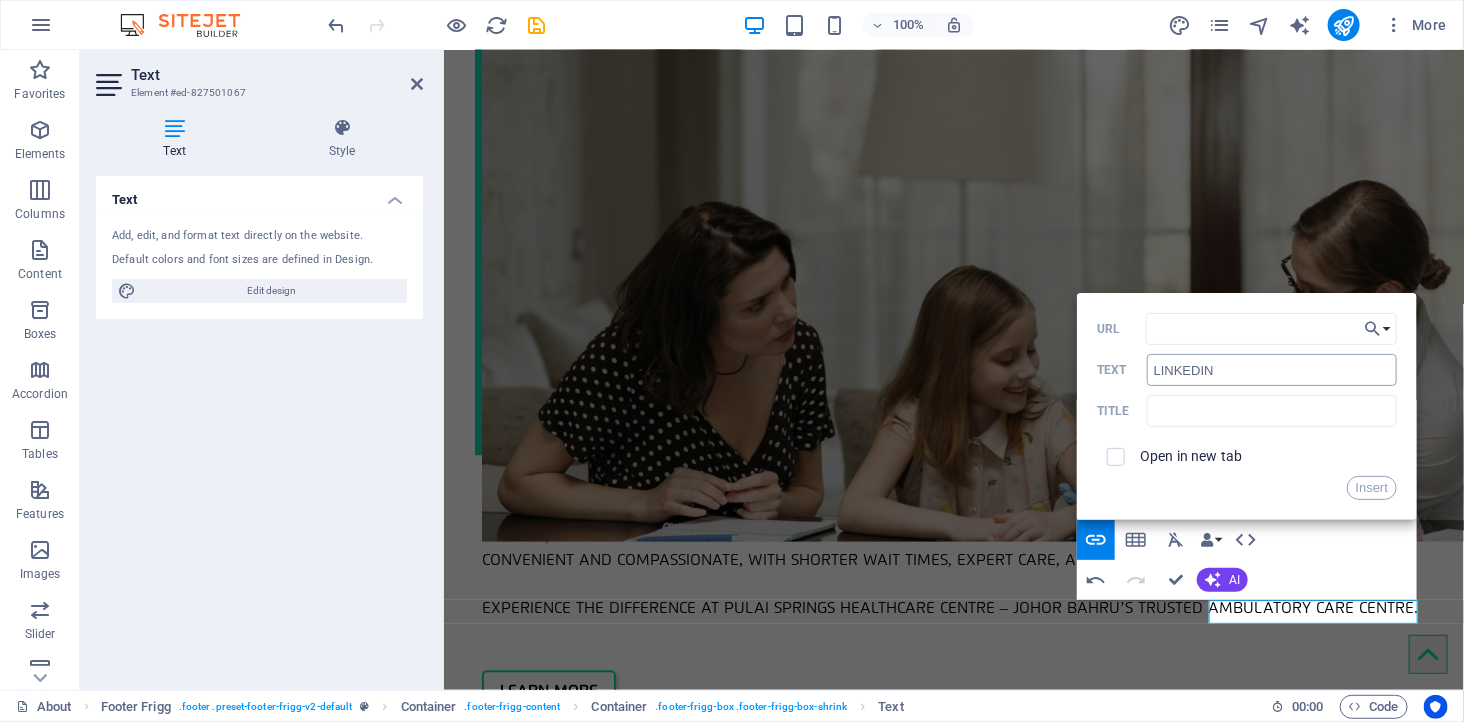 type on "https://www.linkedin.com/company/[COMPANY_NAME]/" 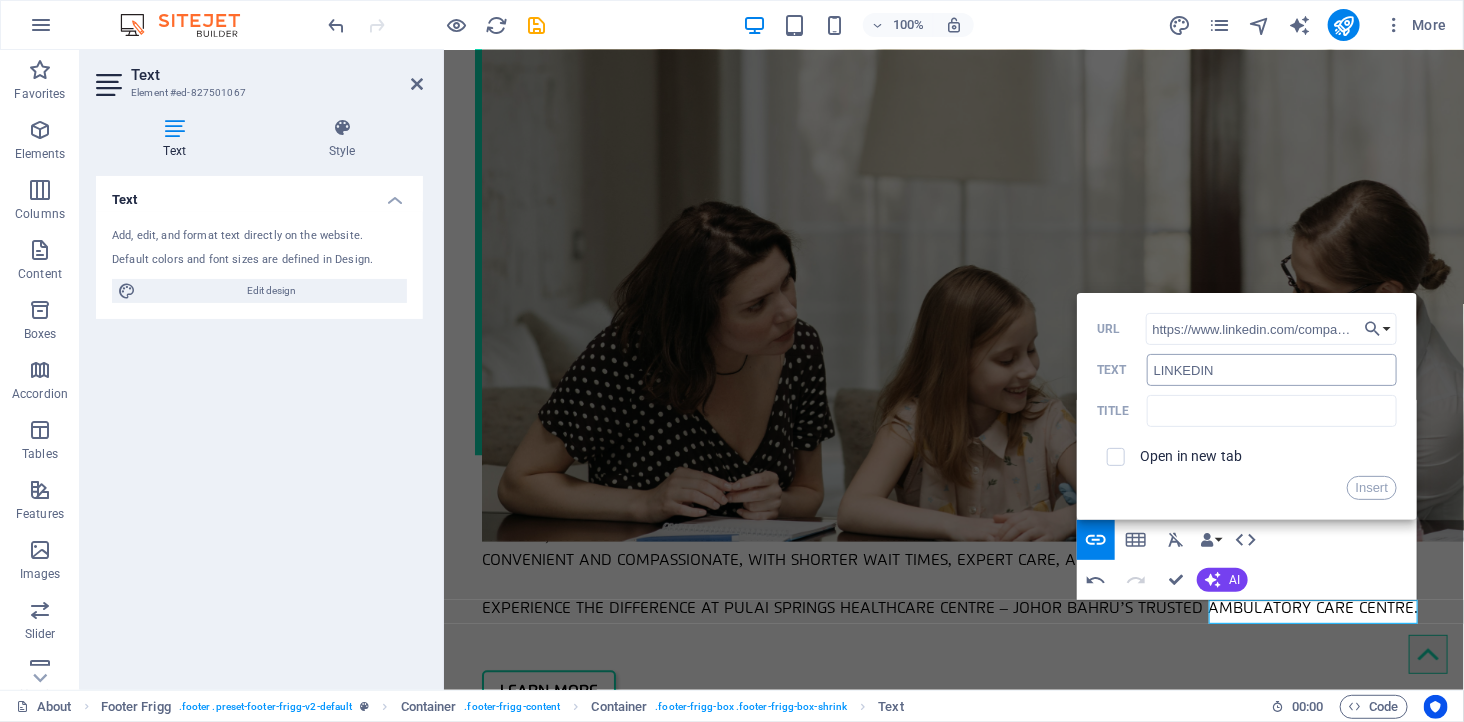 scroll, scrollTop: 0, scrollLeft: 183, axis: horizontal 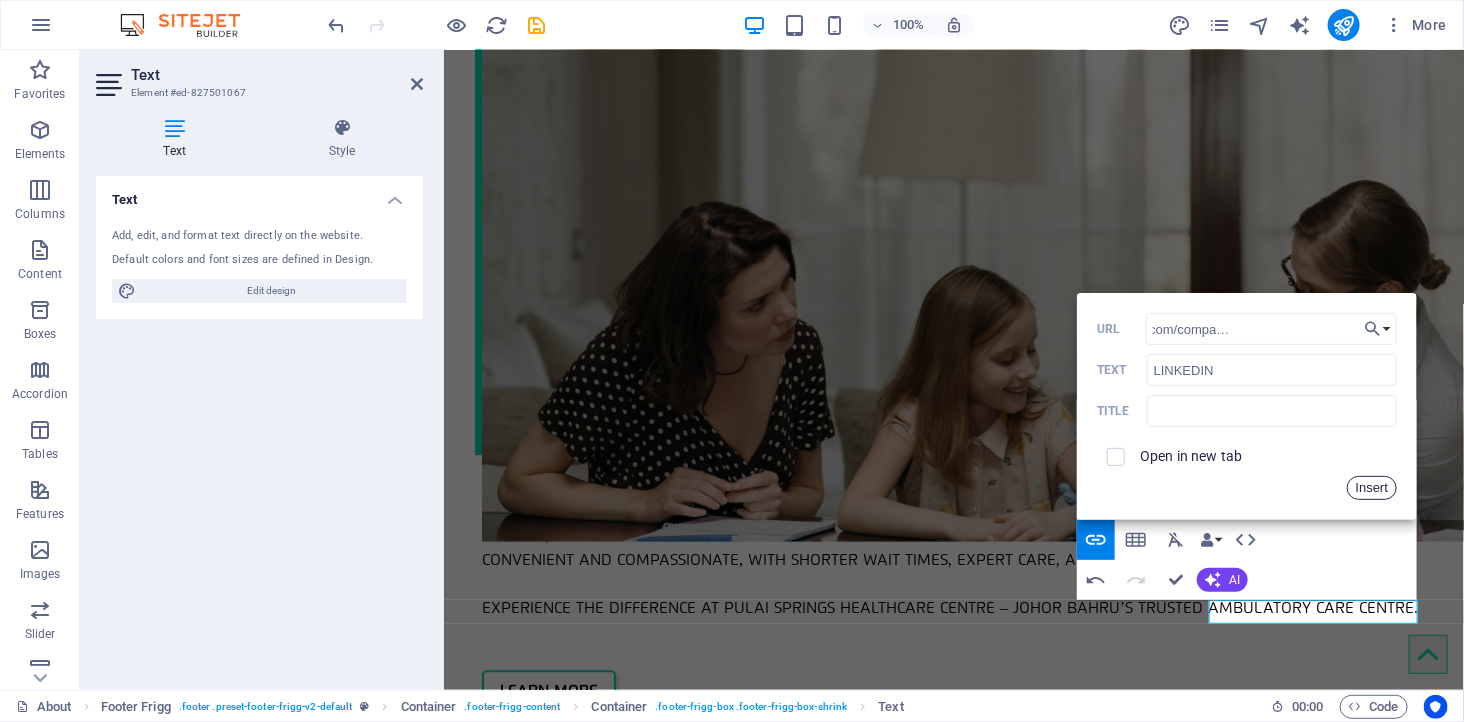 click on "Insert" at bounding box center (1372, 488) 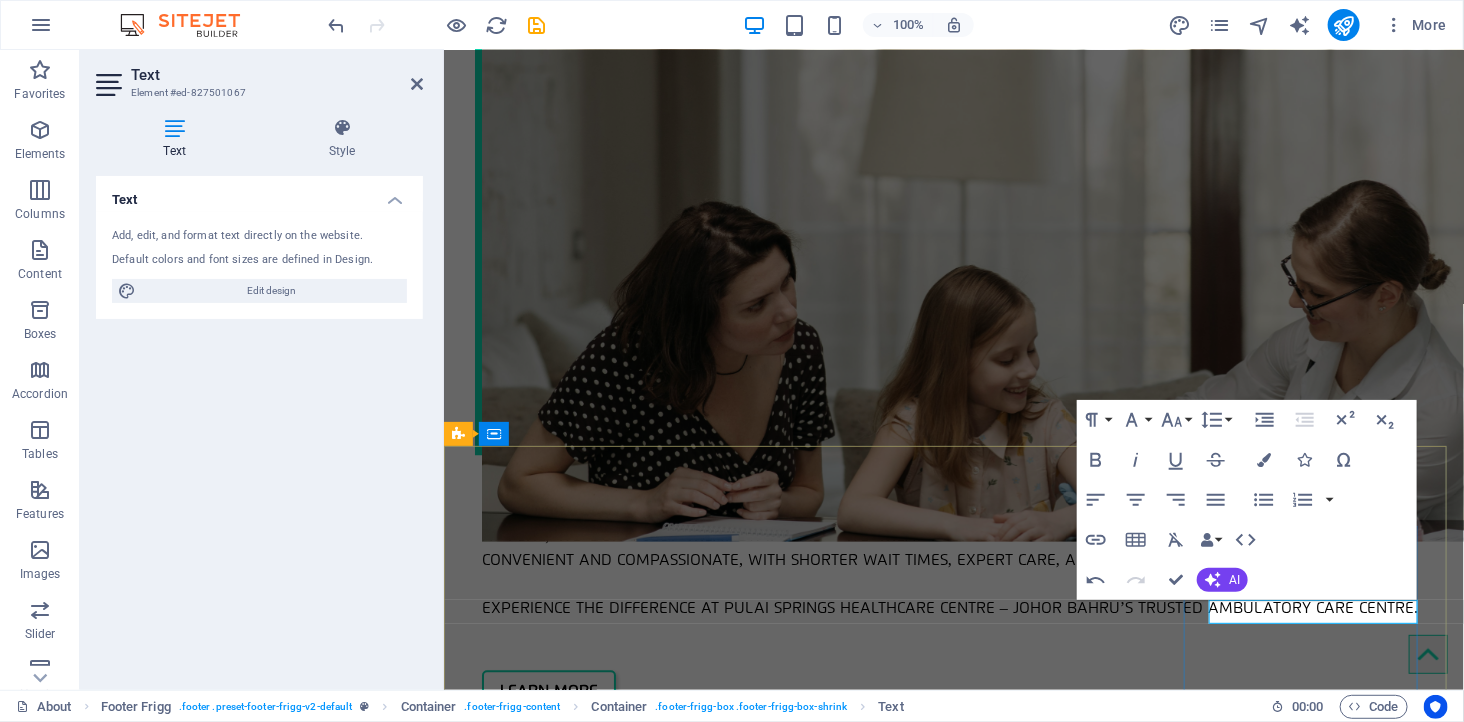 click on "LINKEDIN" at bounding box center [931, 3516] 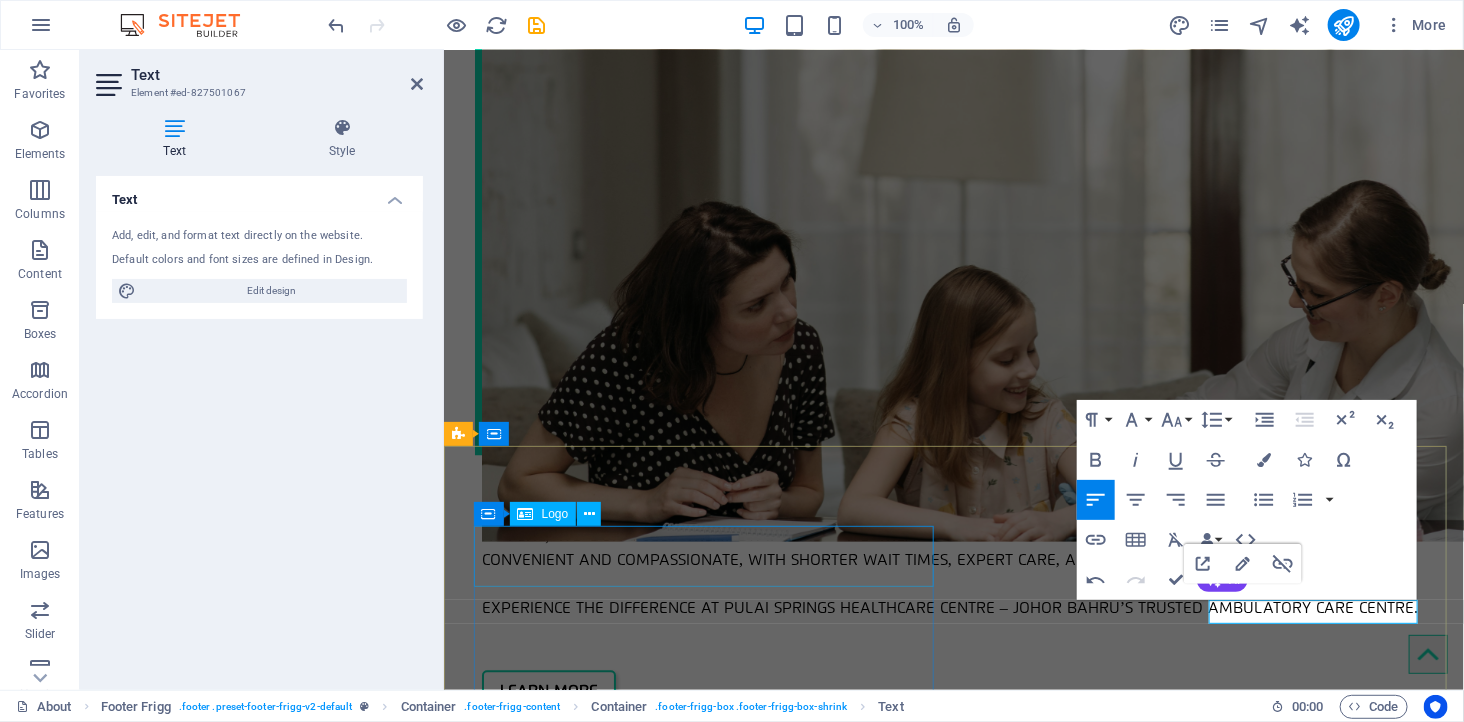click at bounding box center [931, 2942] 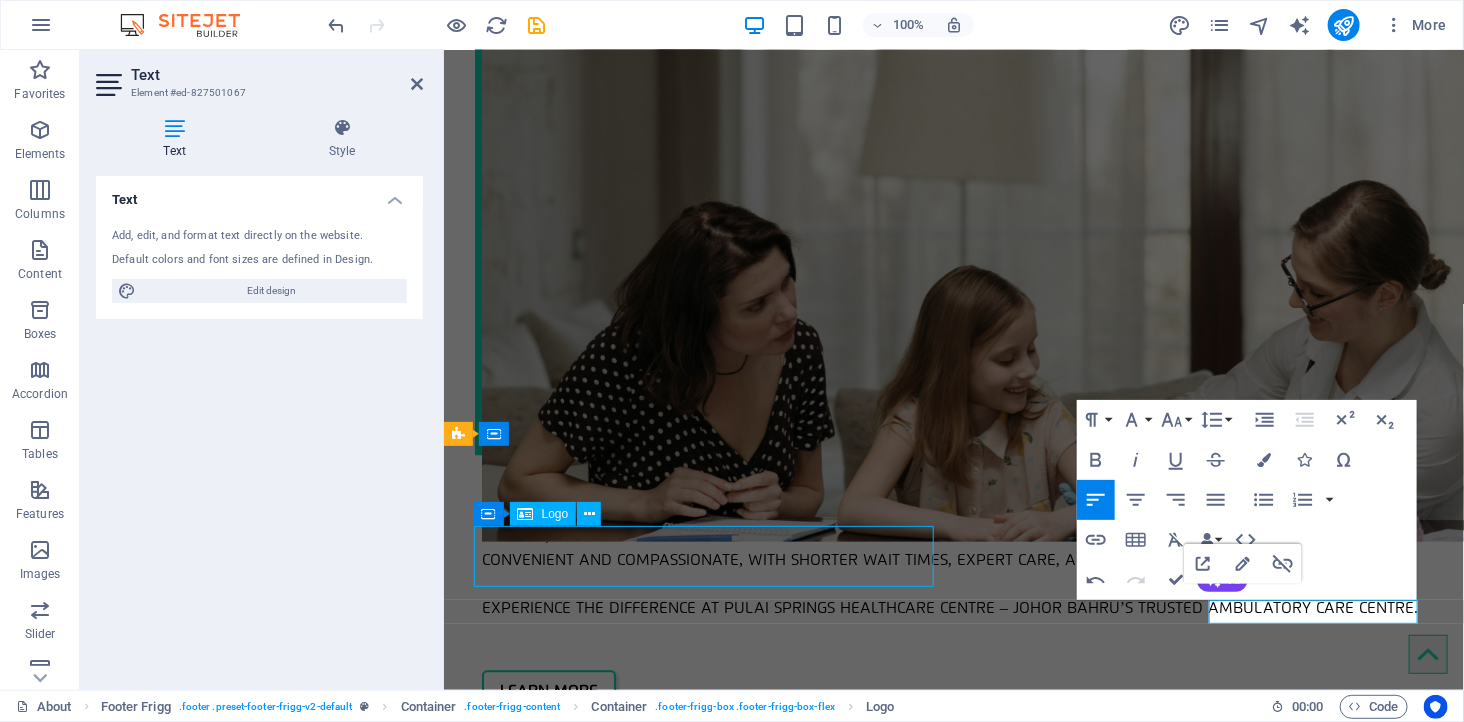 scroll, scrollTop: 2056, scrollLeft: 0, axis: vertical 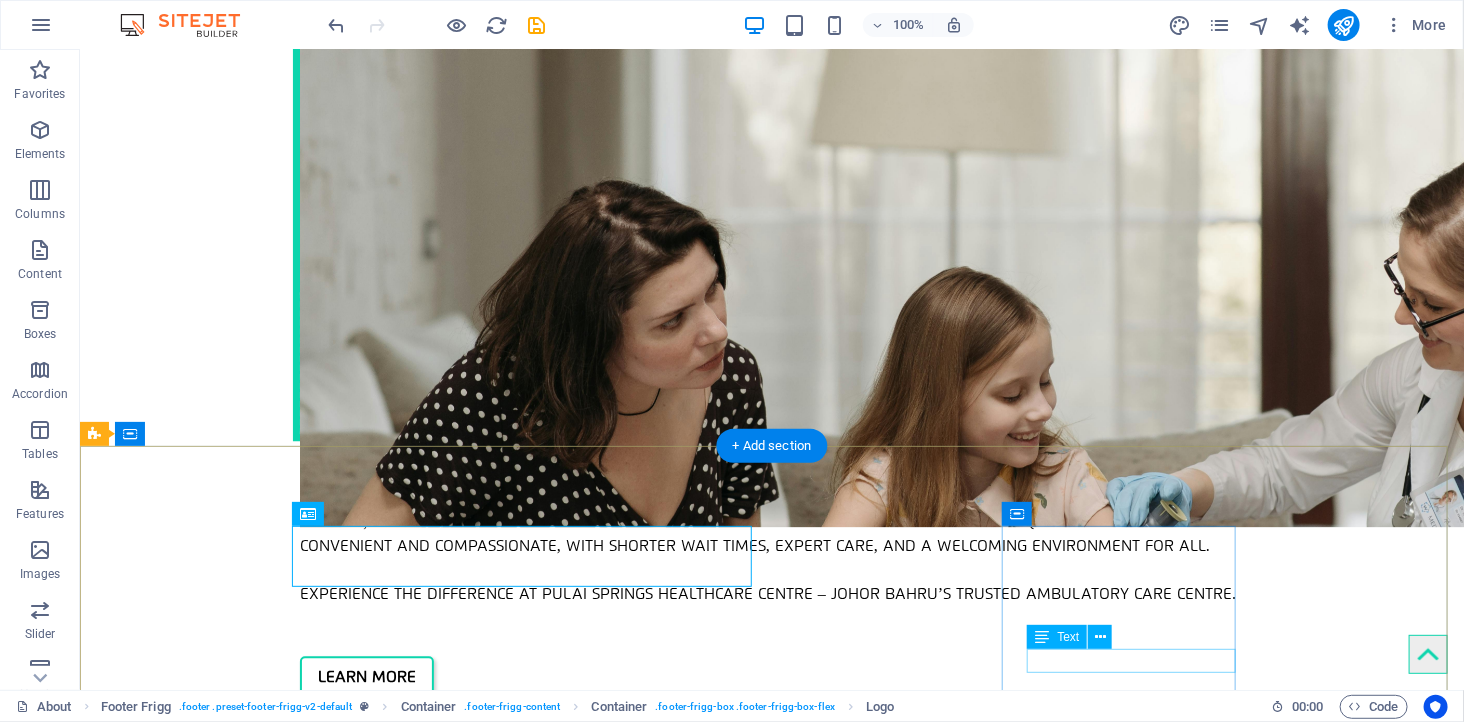 click on "Instagram" at bounding box center (567, 3612) 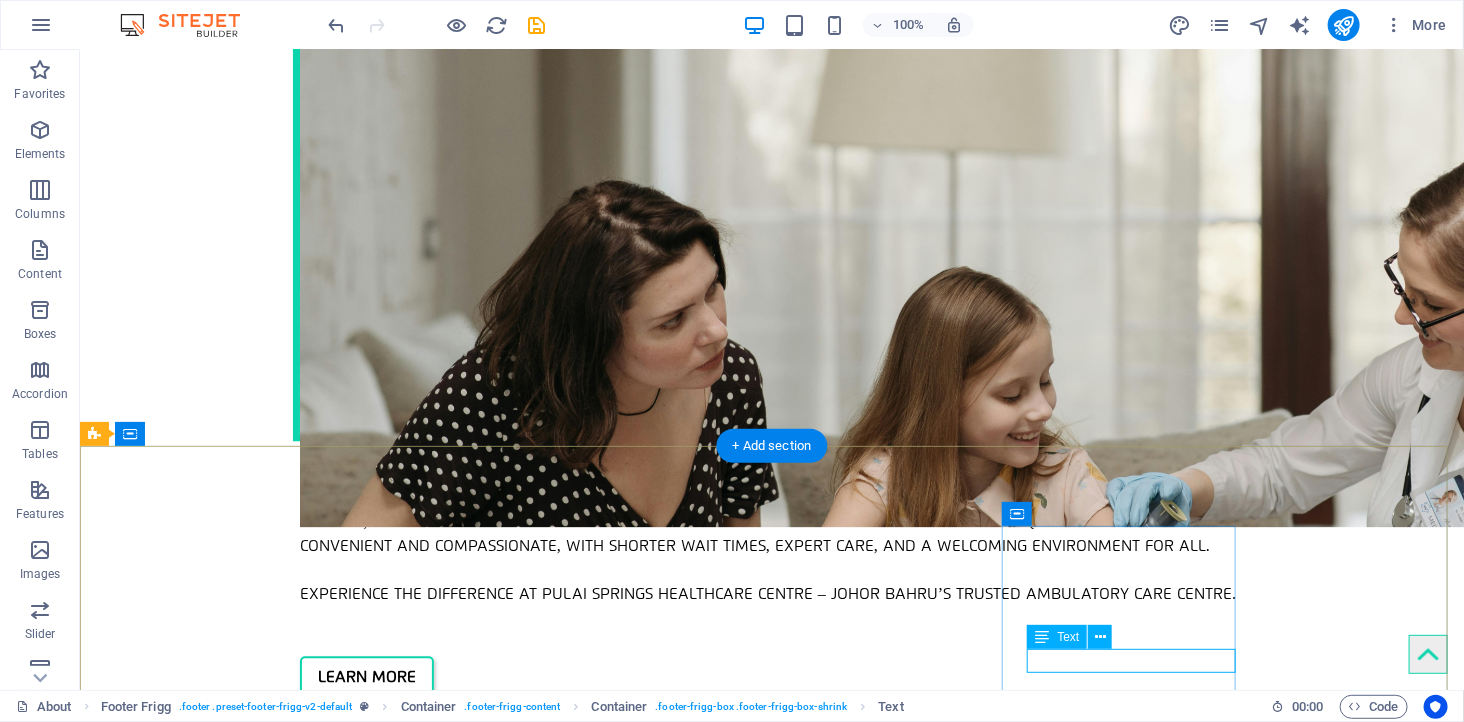 click on "Instagram" at bounding box center (567, 3612) 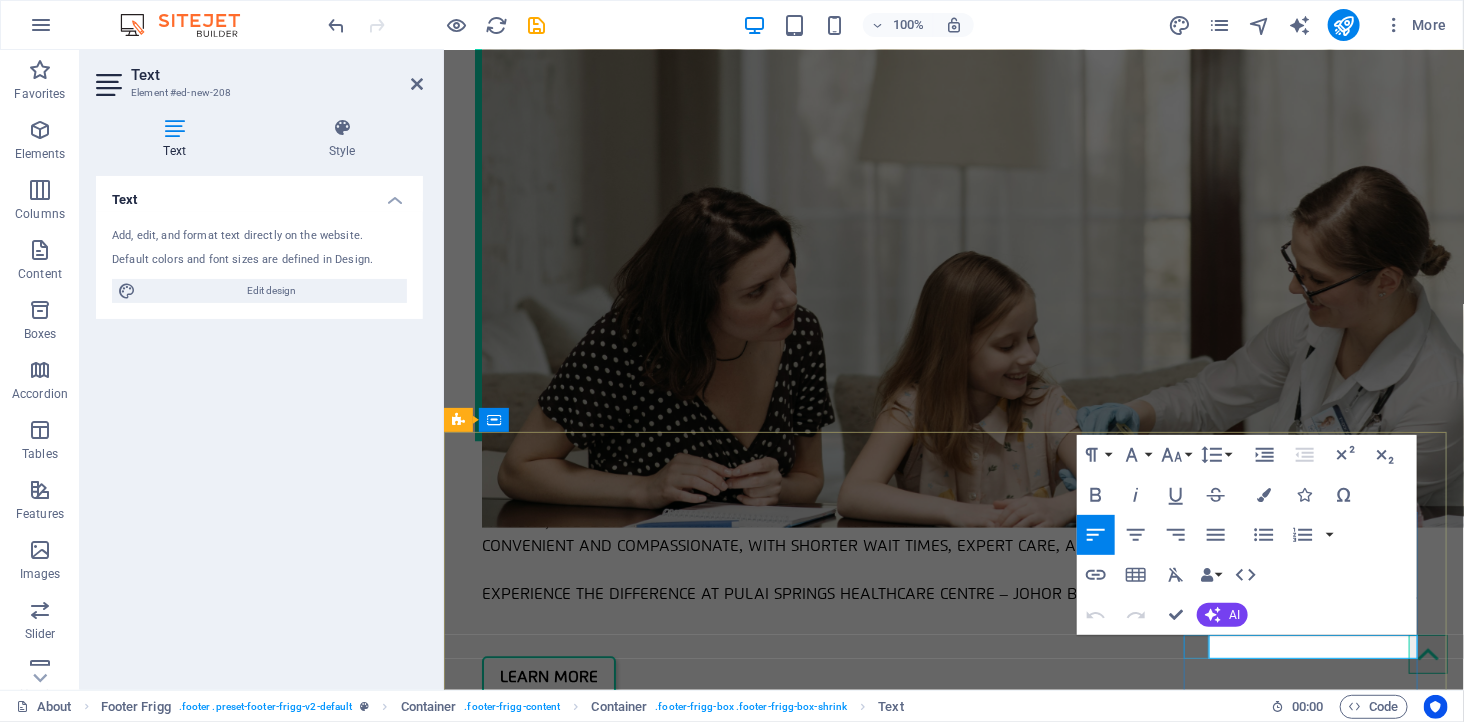 drag, startPoint x: 1292, startPoint y: 645, endPoint x: 1640, endPoint y: 684, distance: 350.17853 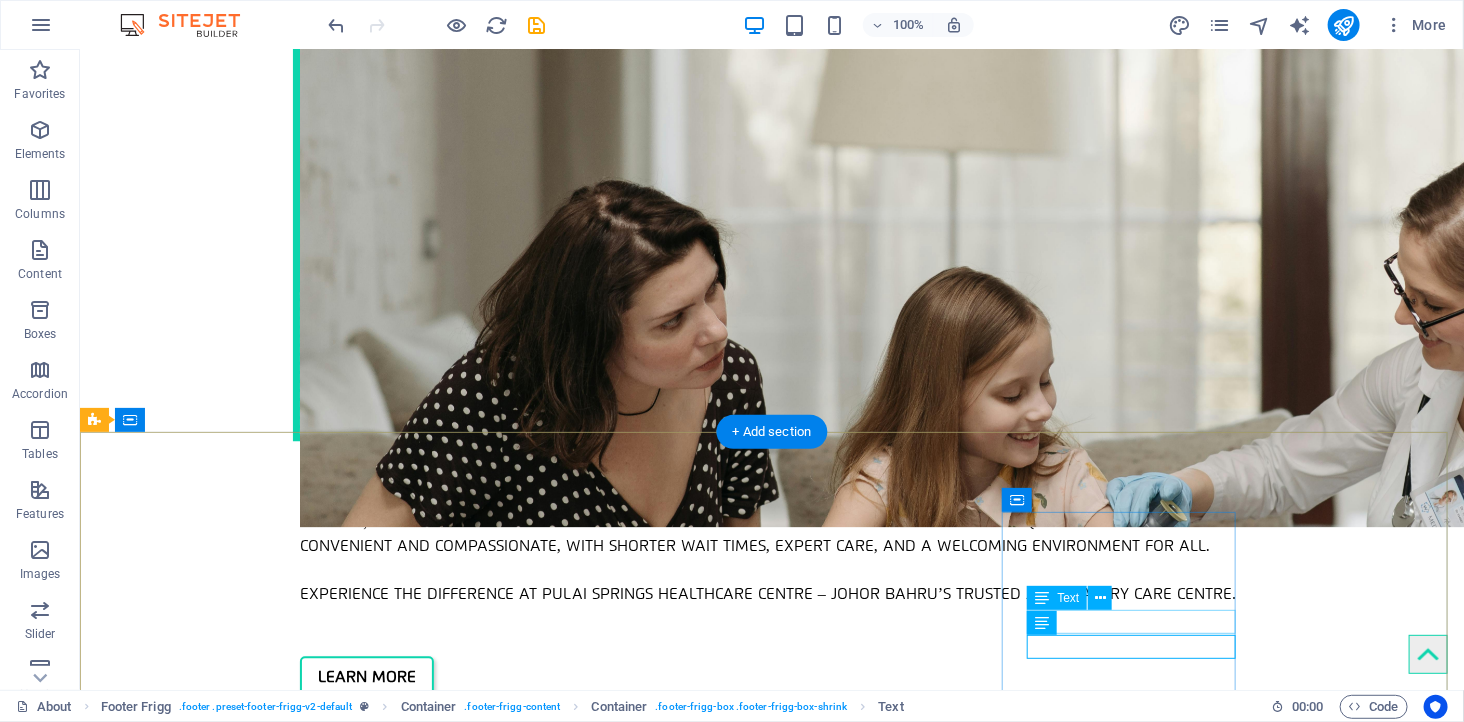 scroll, scrollTop: 2071, scrollLeft: 0, axis: vertical 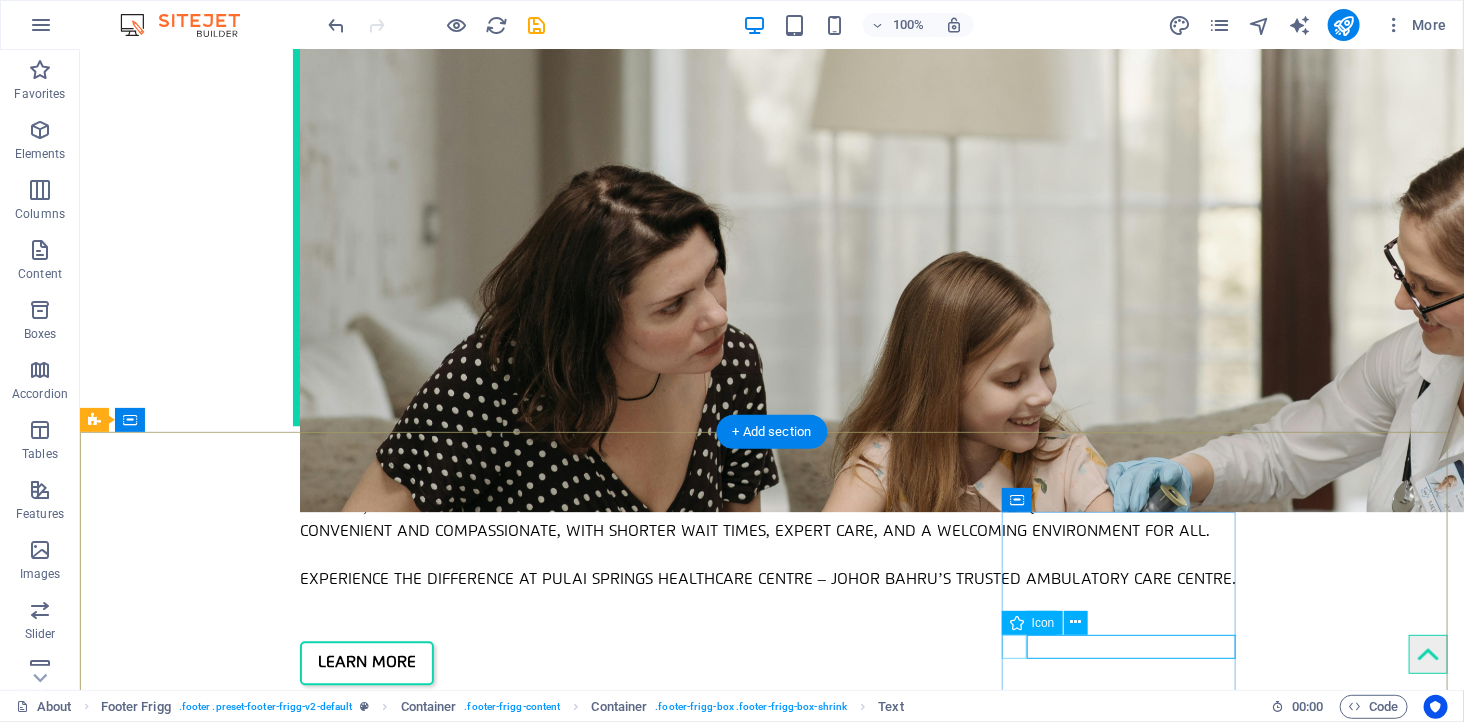 click at bounding box center (567, 3573) 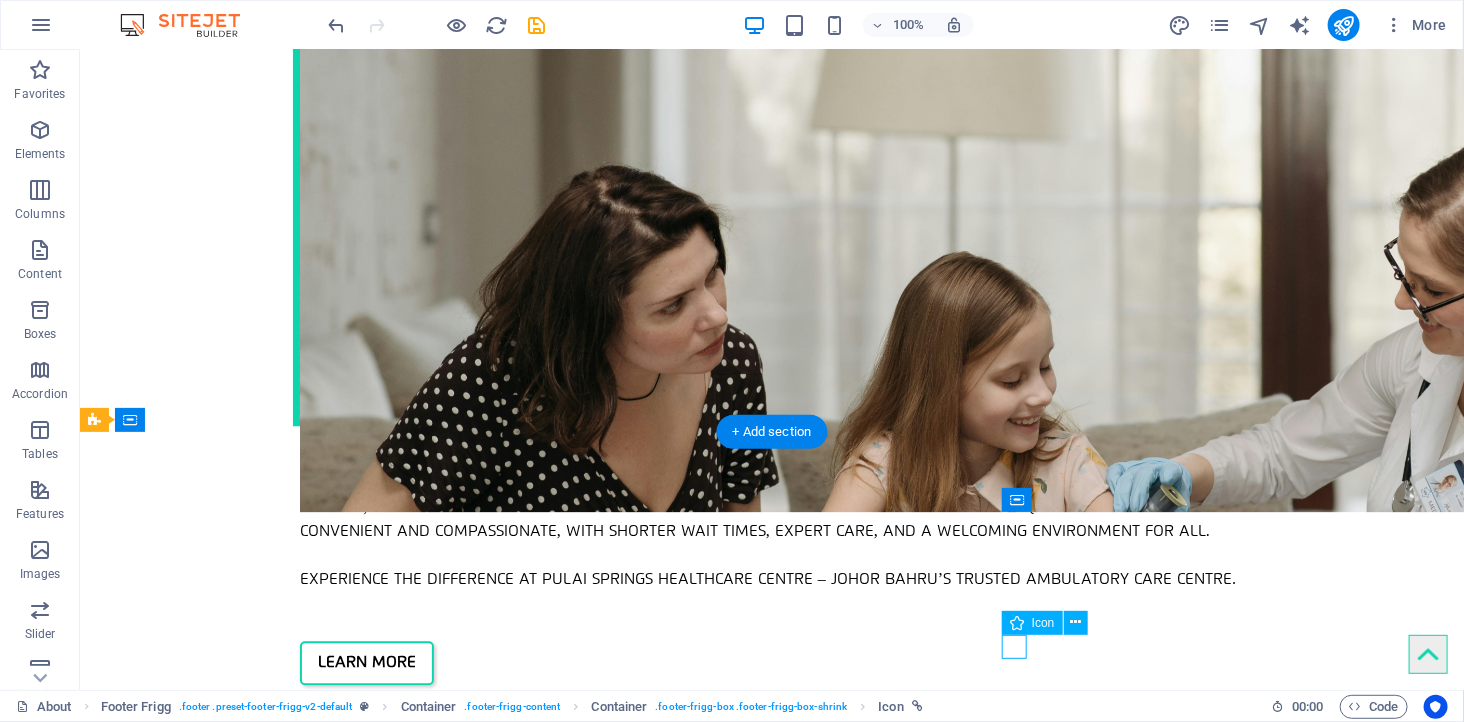 click at bounding box center [567, 3573] 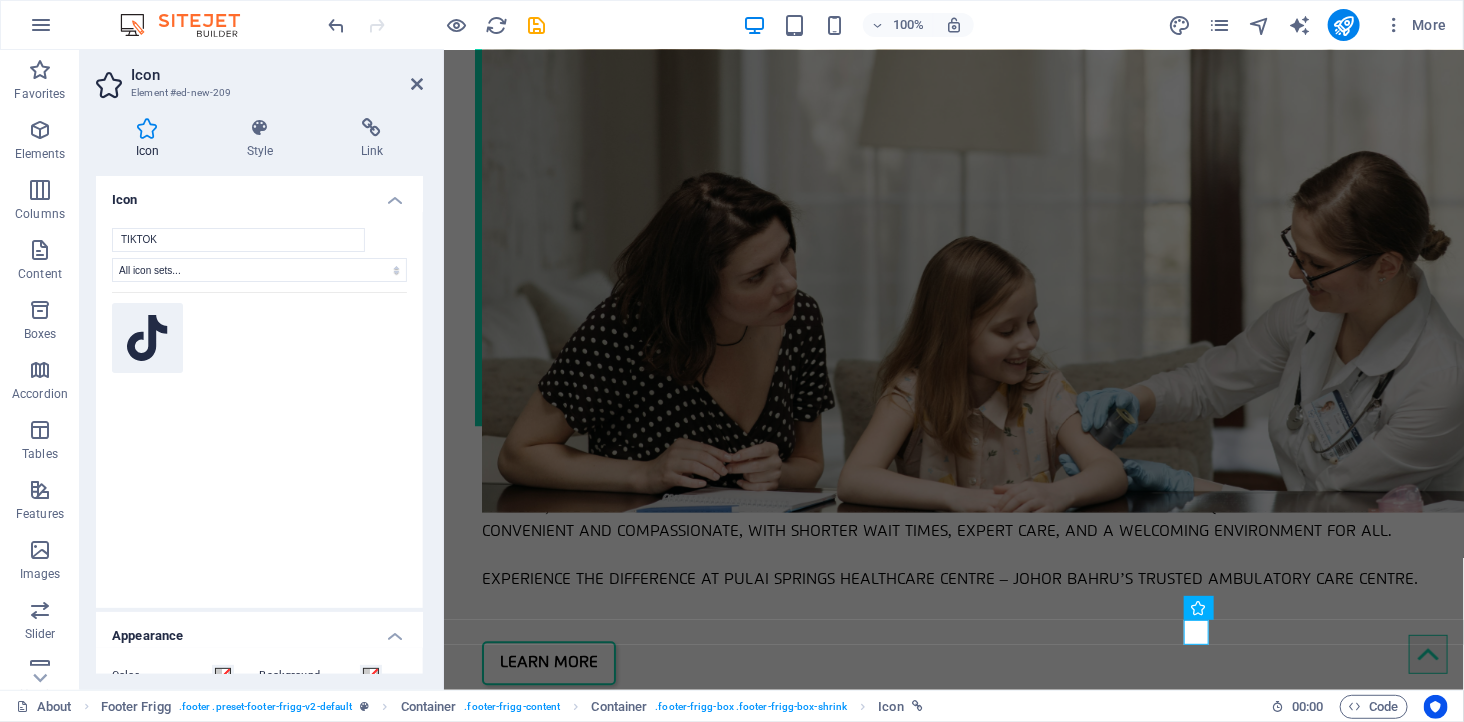 type on "TIKTOK" 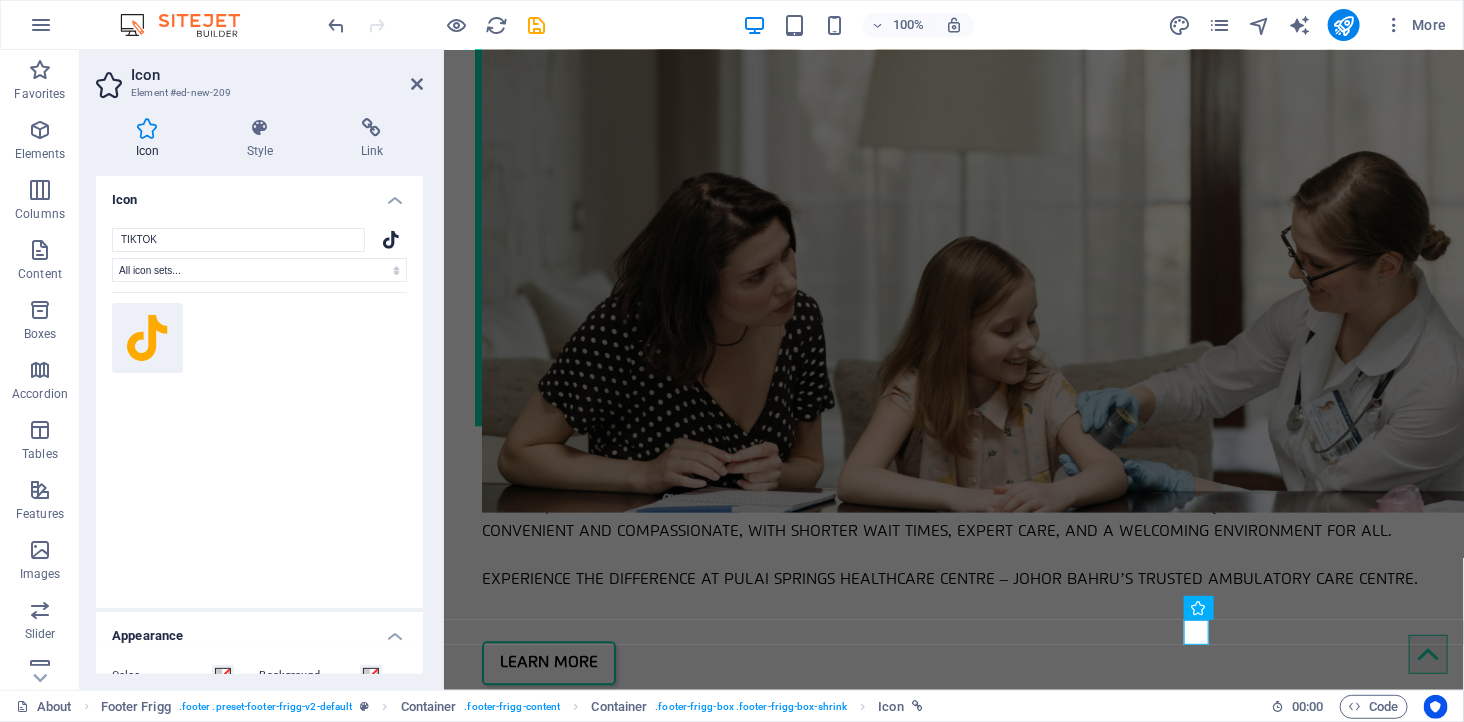 click 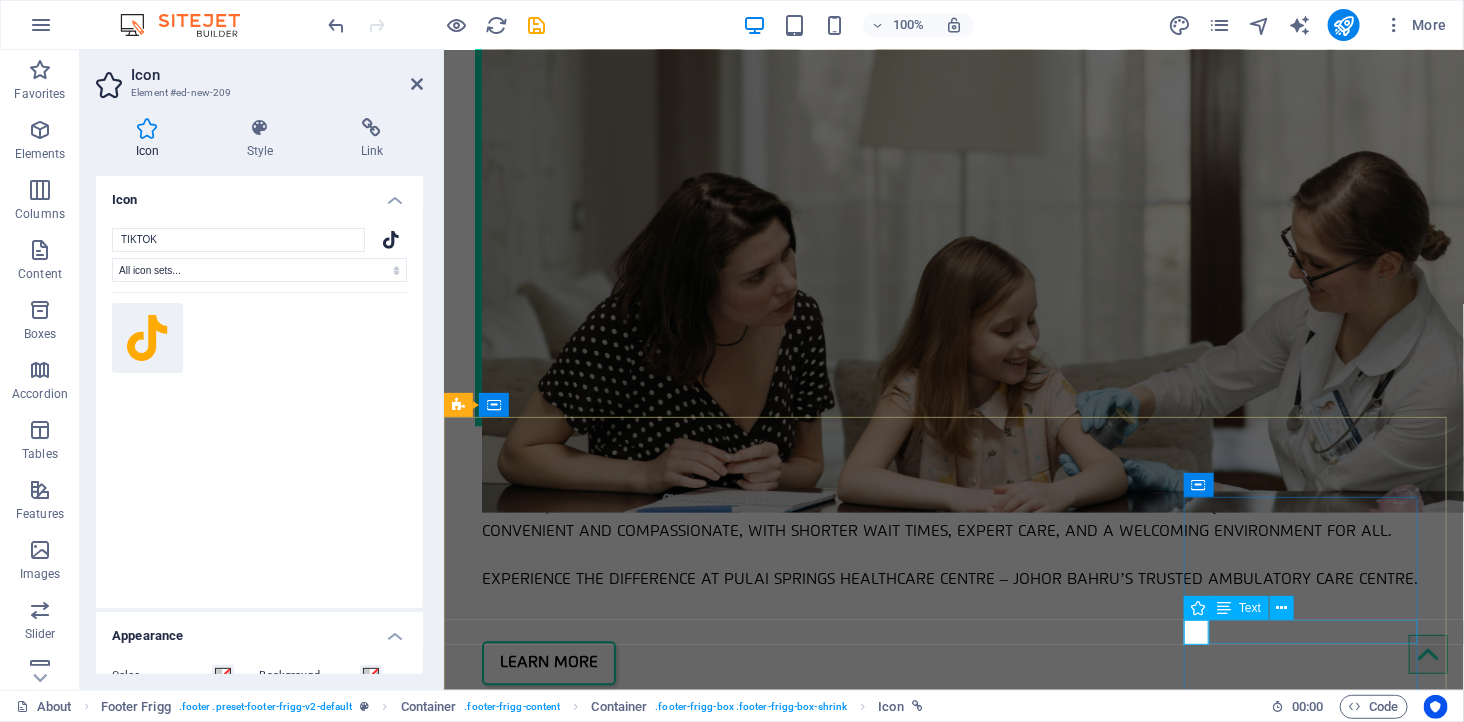 click on "TIKTOK" at bounding box center [931, 3583] 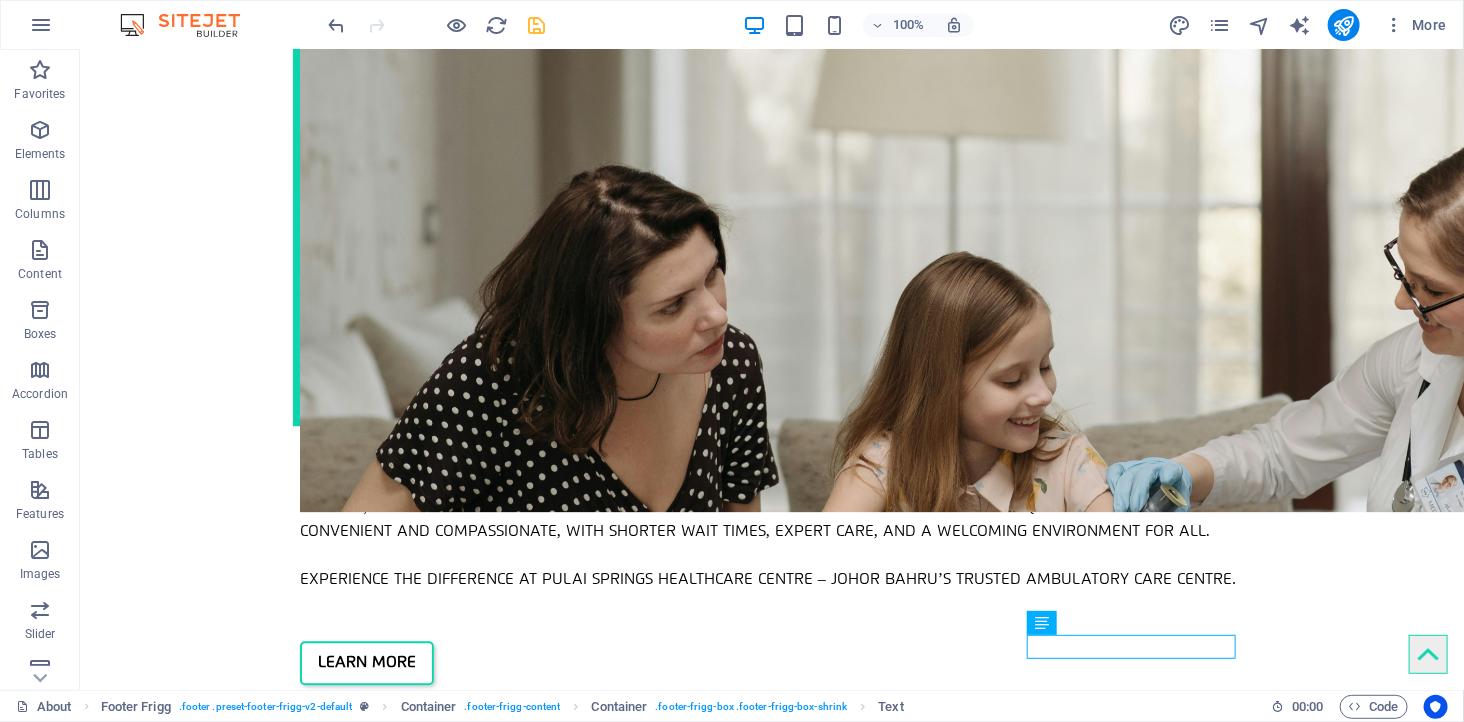 click at bounding box center (537, 25) 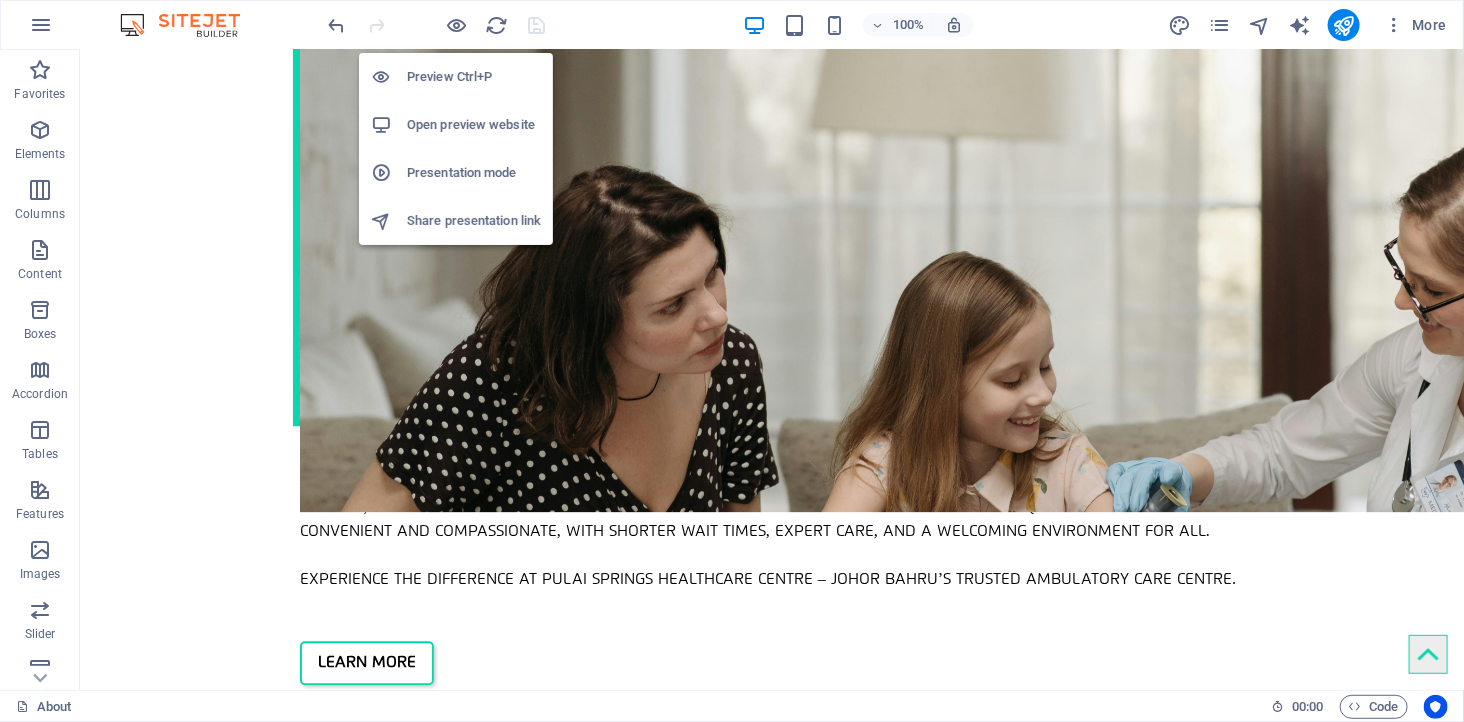 click on "Open preview website" at bounding box center [474, 125] 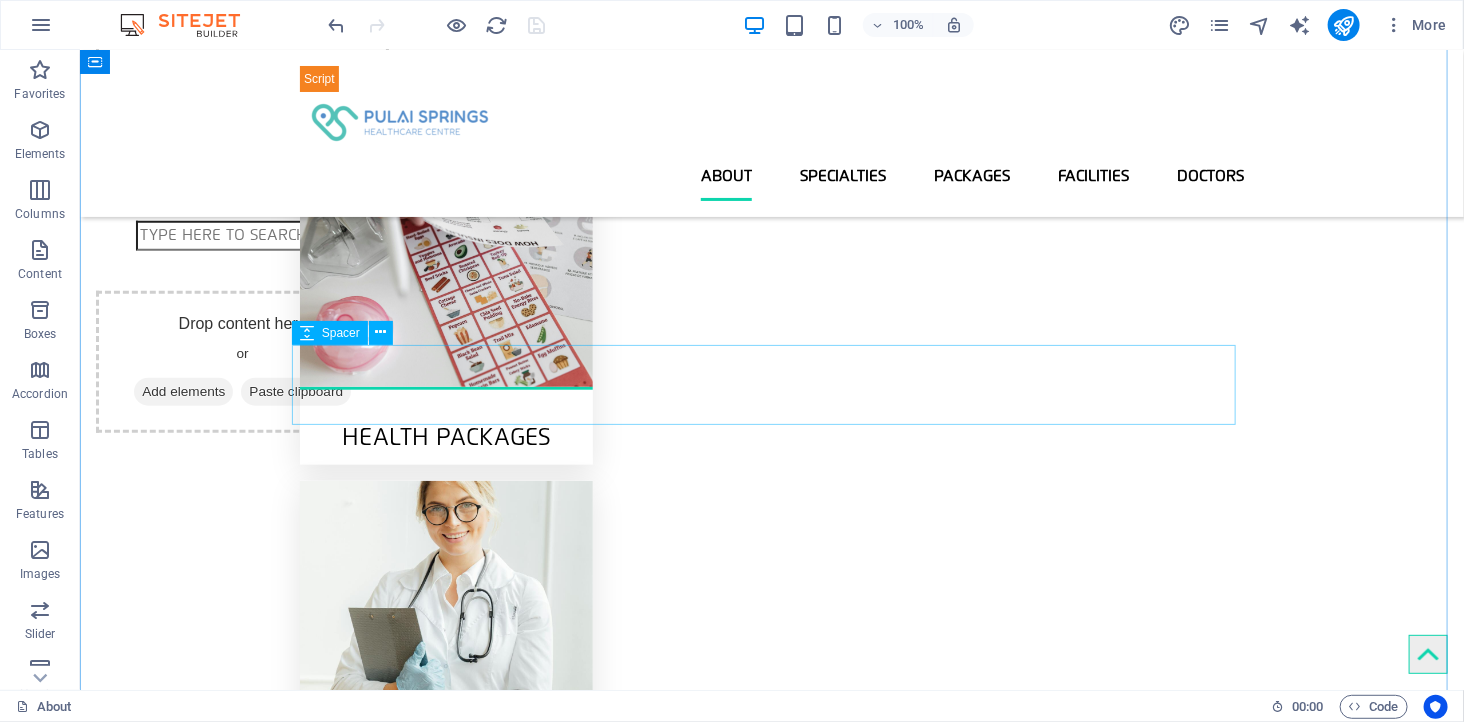 scroll, scrollTop: 293, scrollLeft: 0, axis: vertical 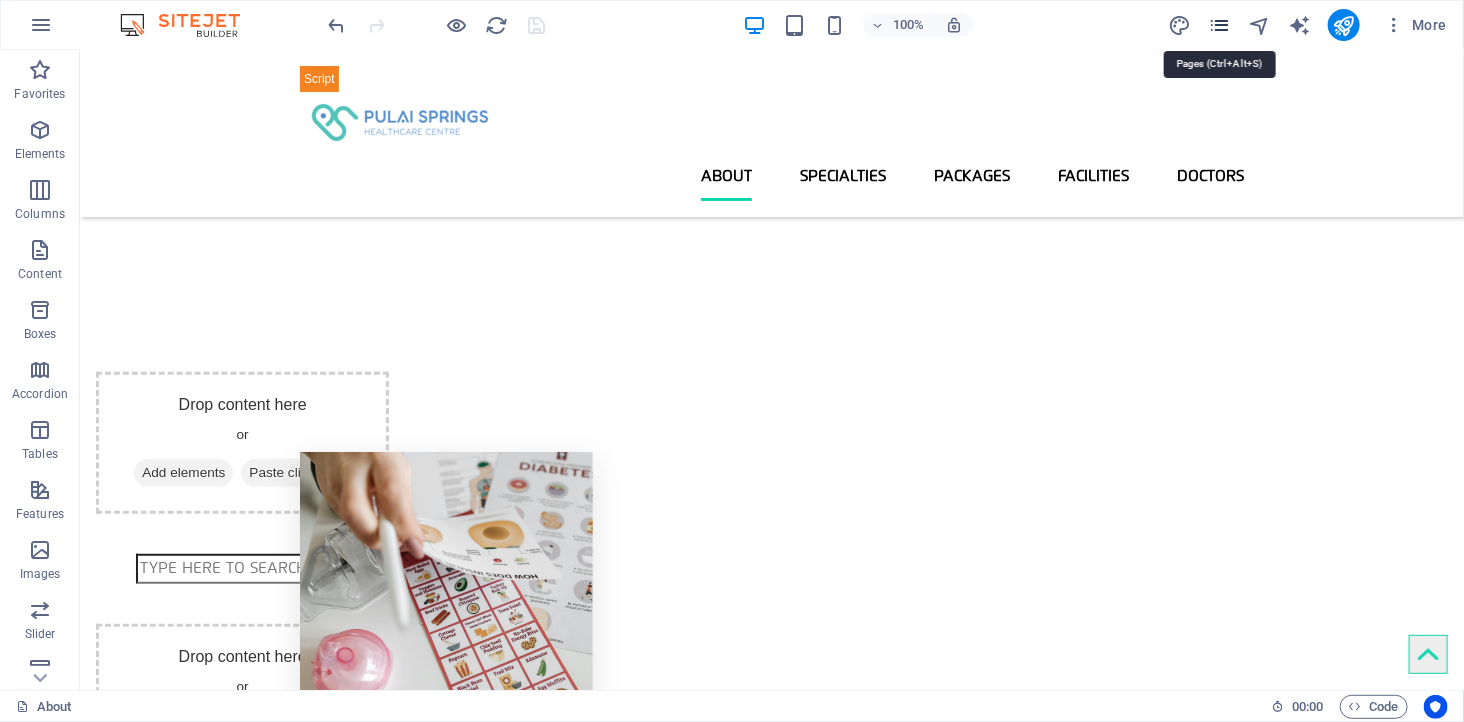 click at bounding box center [1219, 25] 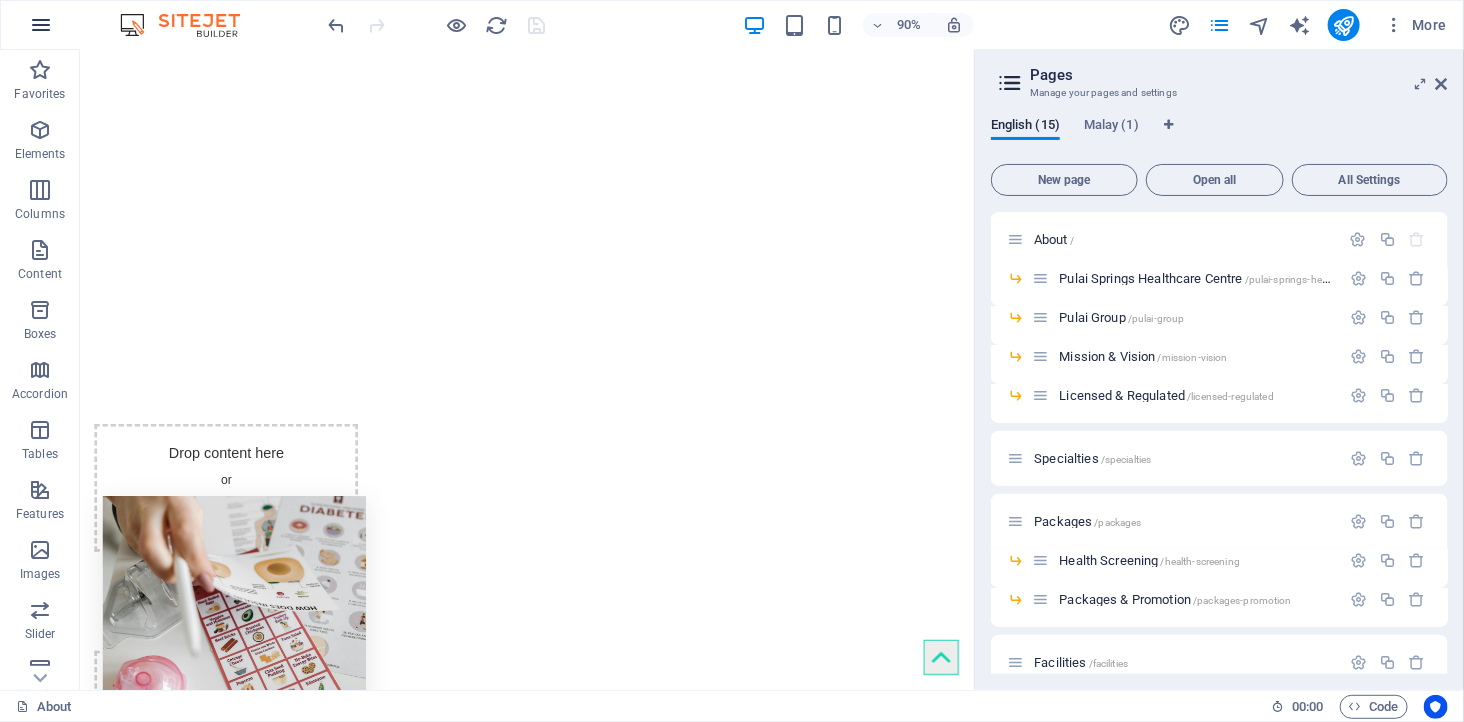 click at bounding box center [41, 25] 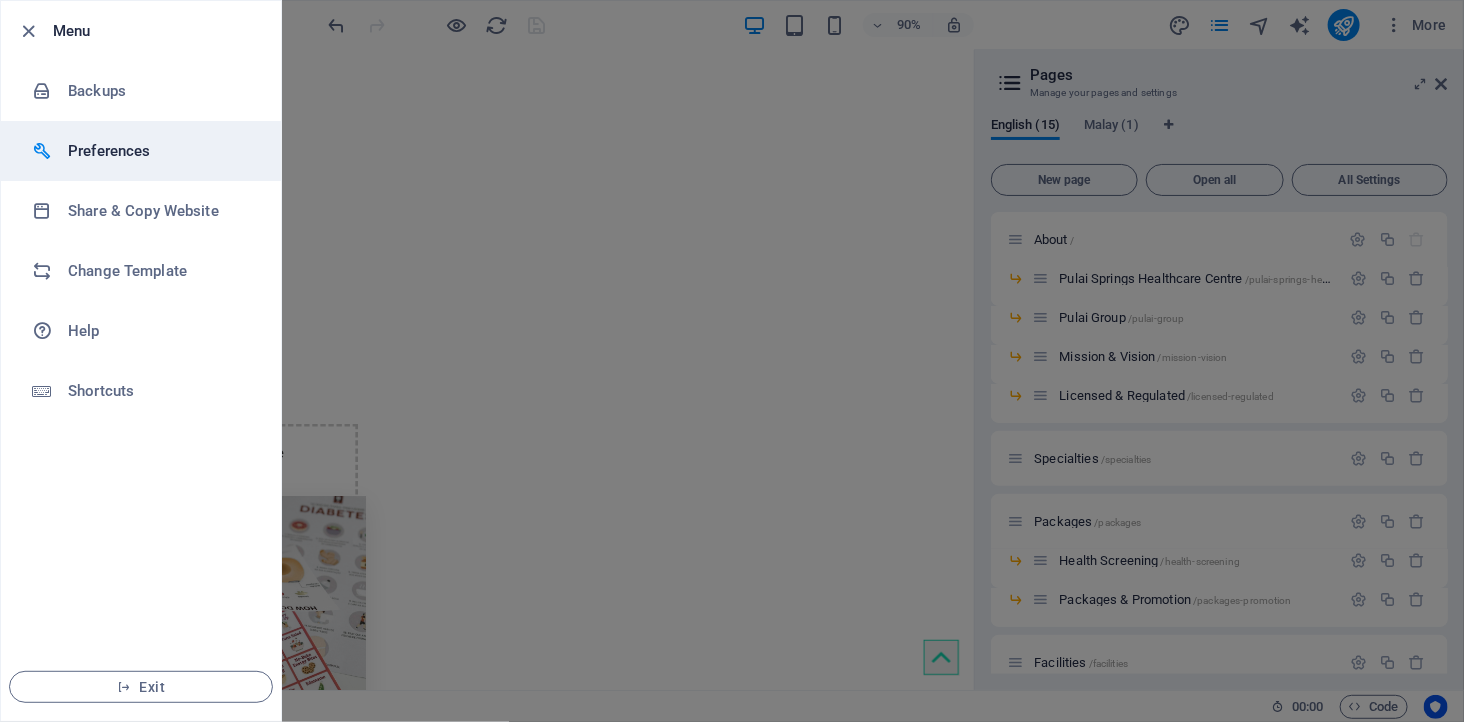 click on "Preferences" at bounding box center (160, 151) 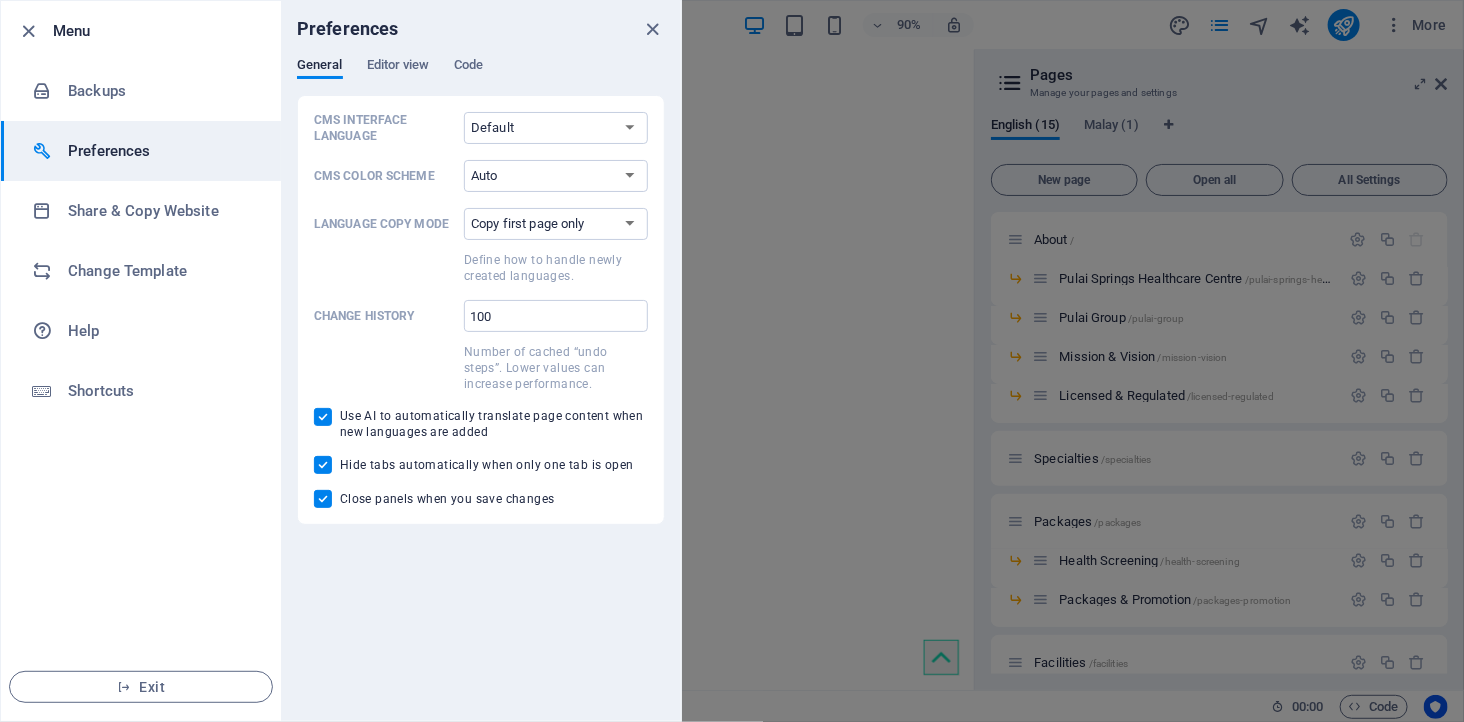 click at bounding box center [732, 361] 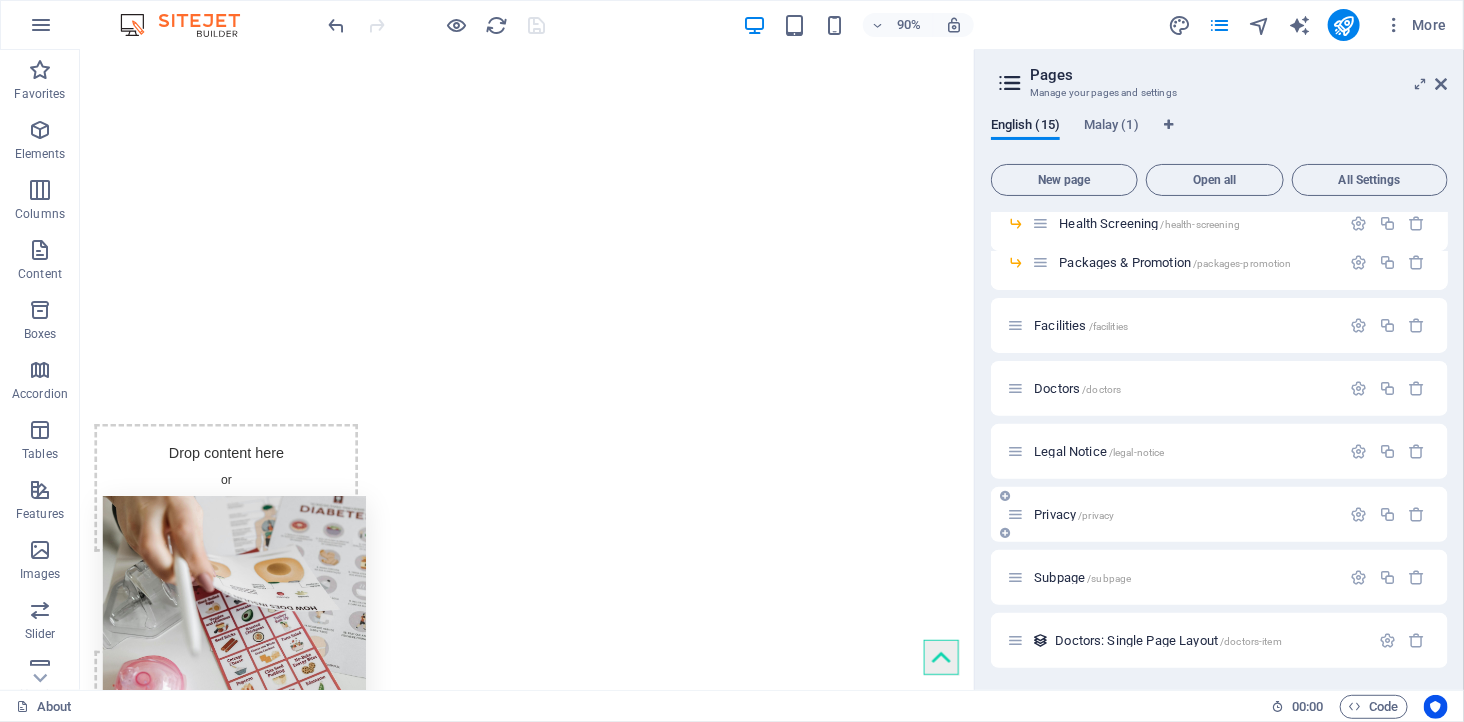 scroll, scrollTop: 0, scrollLeft: 0, axis: both 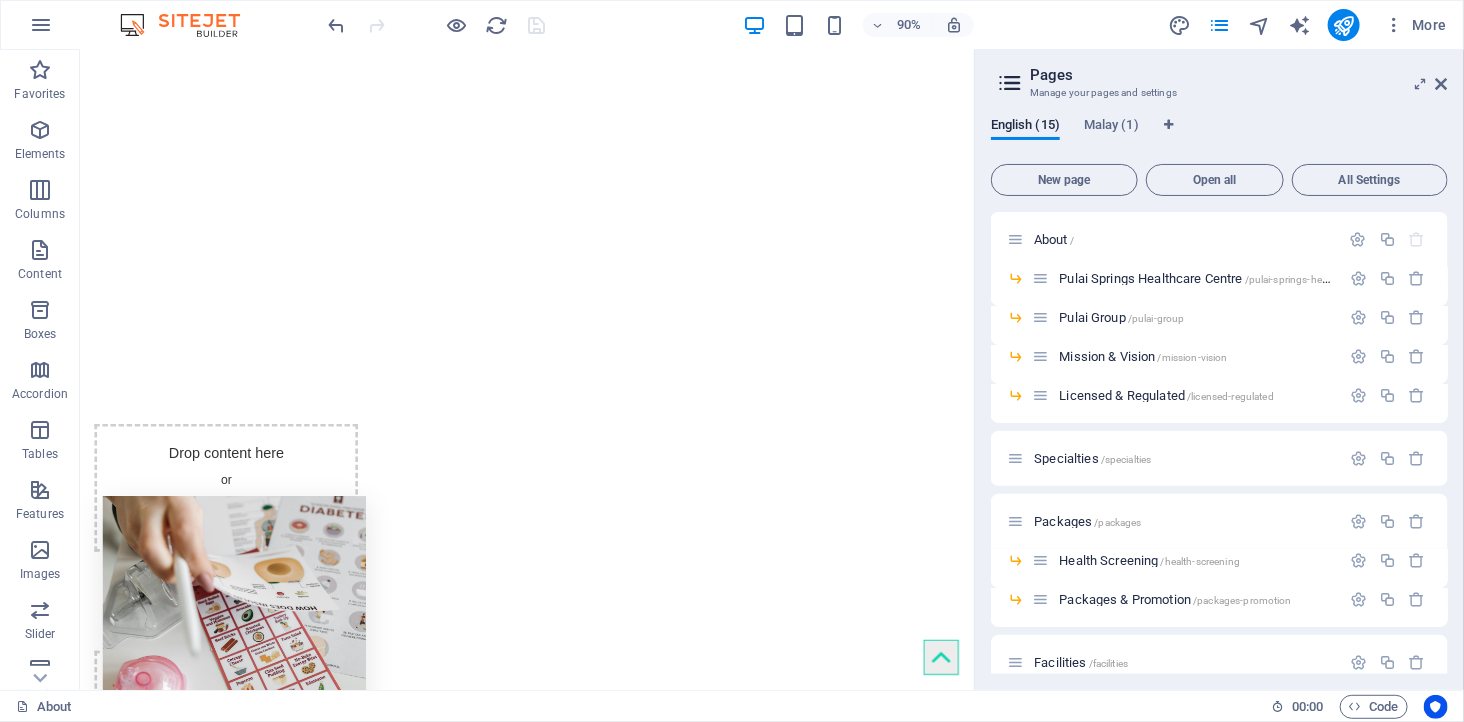 click at bounding box center [1010, 83] 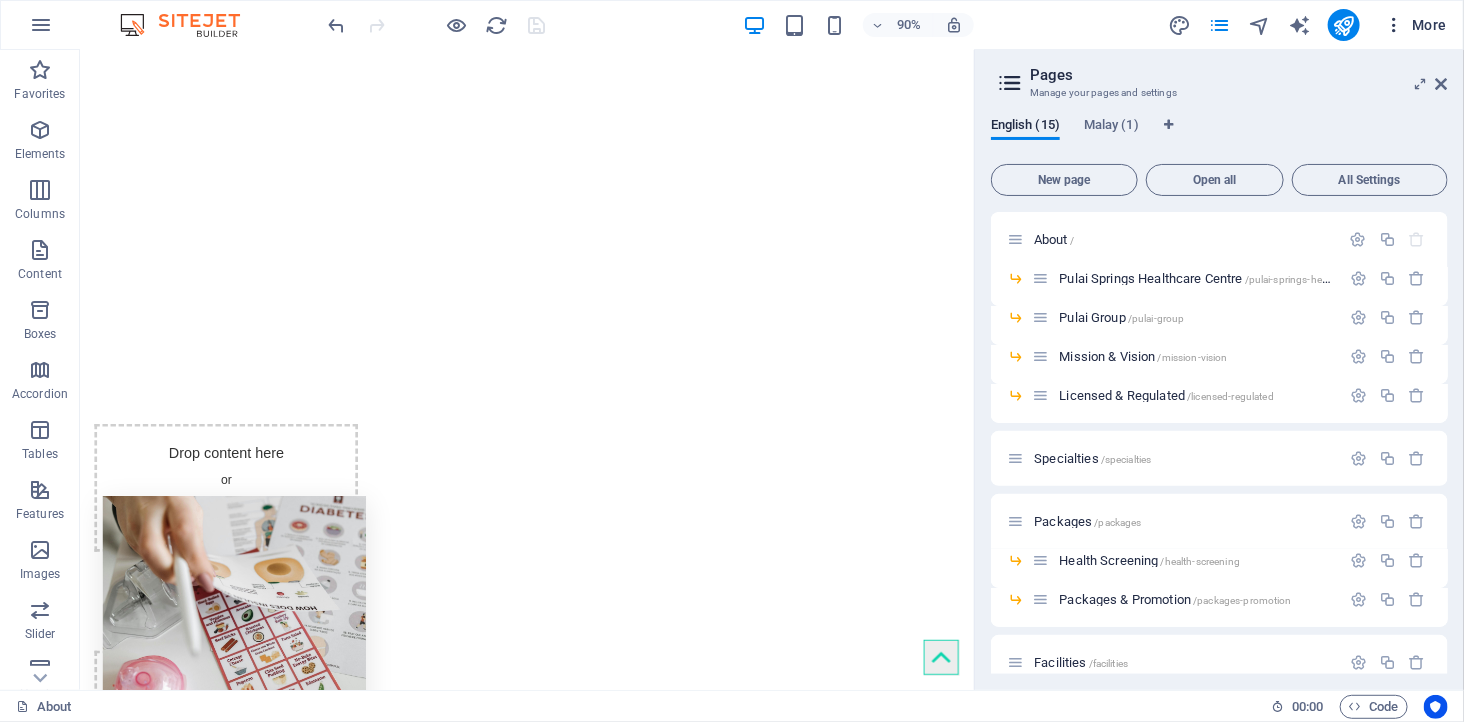 click at bounding box center [1394, 25] 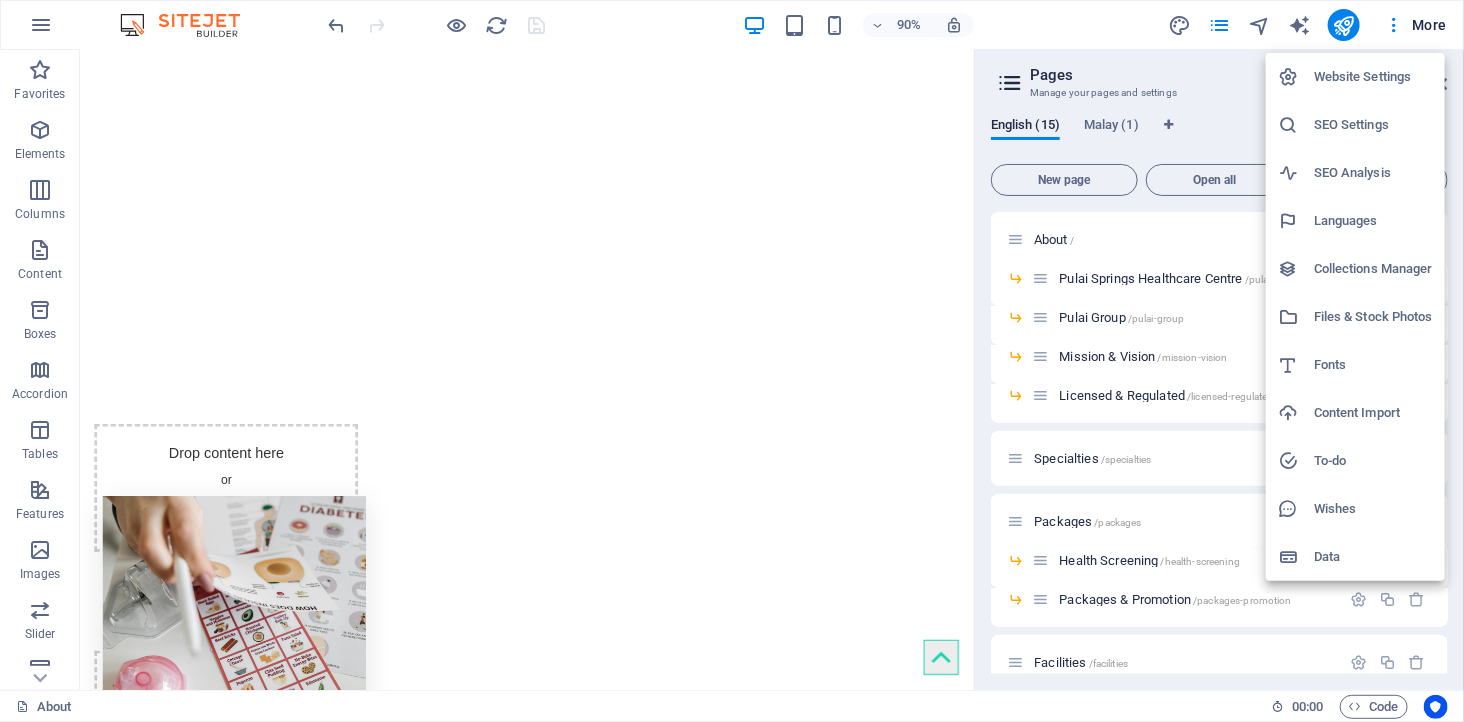 click on "Languages" at bounding box center [1373, 221] 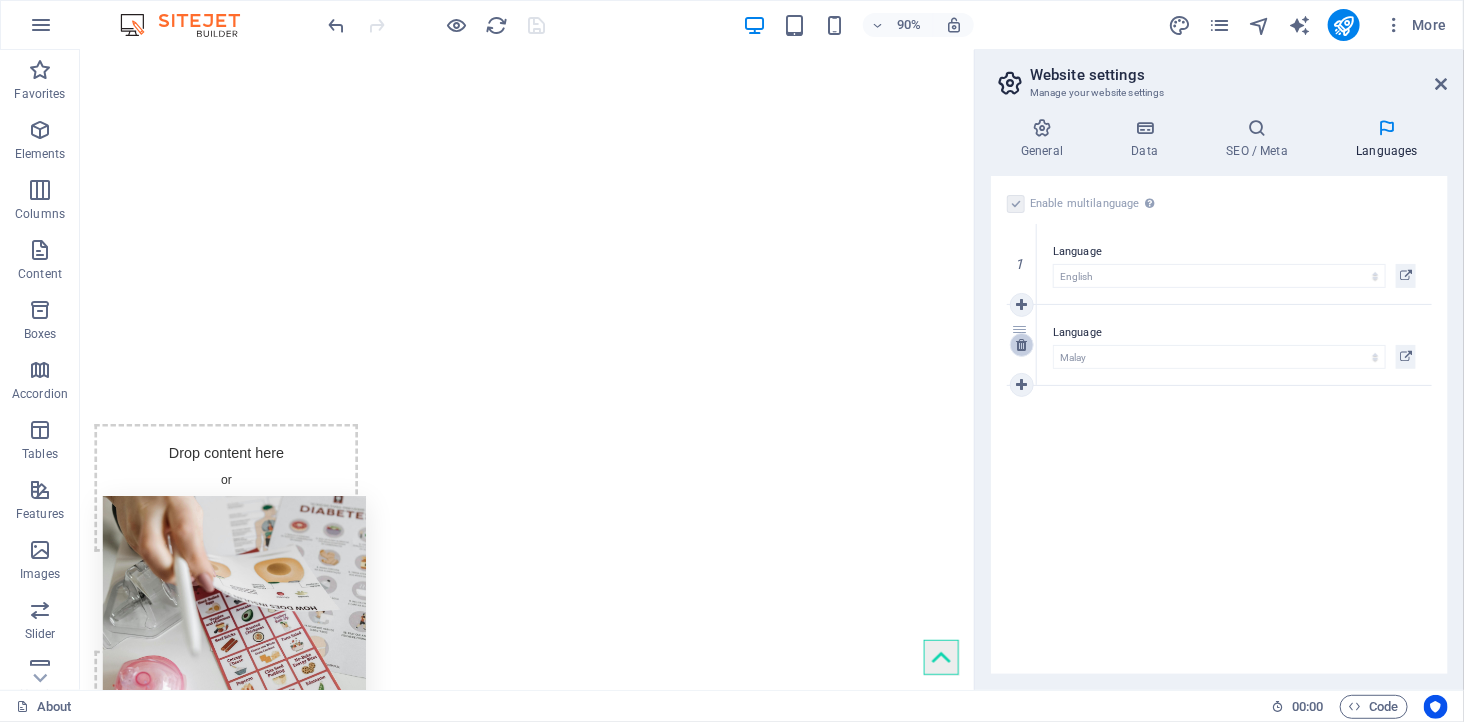 click at bounding box center [1021, 345] 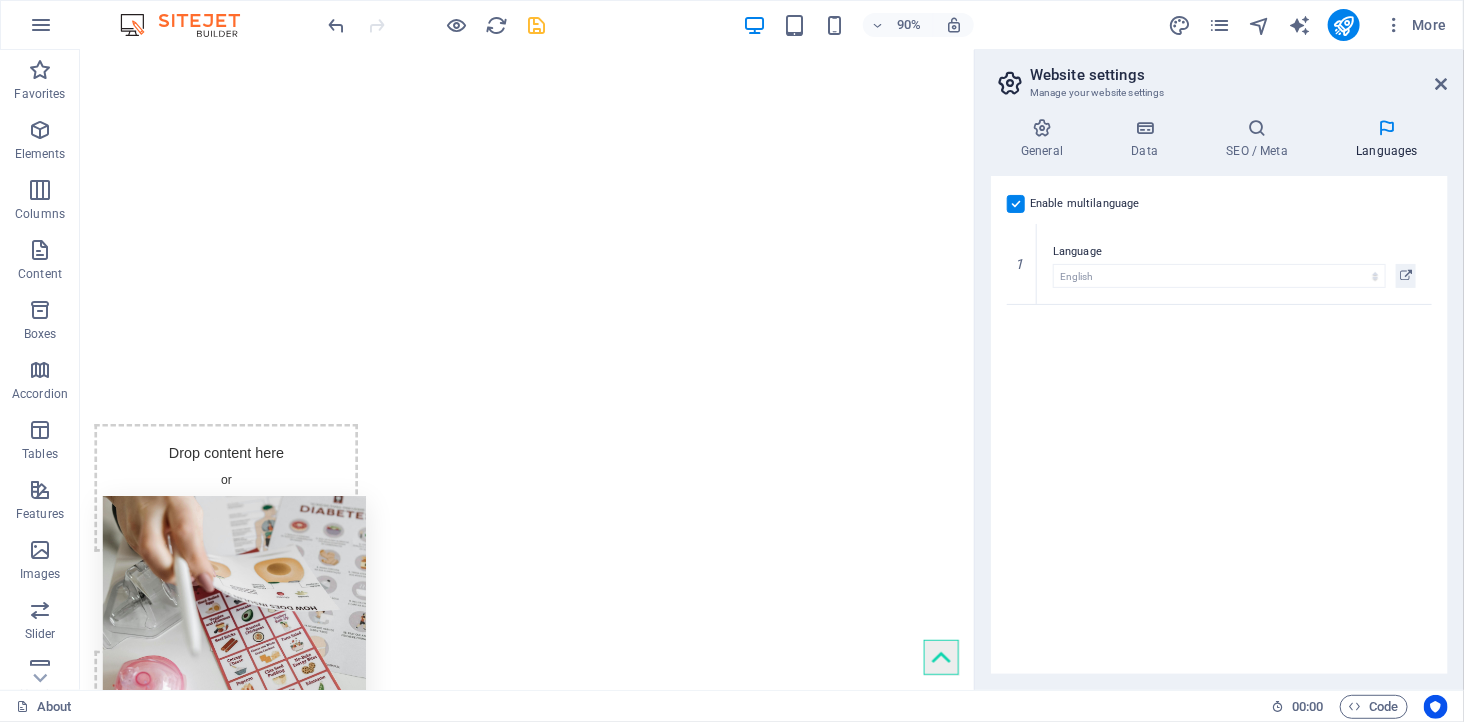 click on "Enable multilanguage To disable multilanguage delete all languages until only one language remains. Website language Abkhazian Afar Afrikaans Akan Albanian Amharic Arabic Aragonese Armenian Assamese Avaric Avestan Aymara Azerbaijani Bambara Bashkir Basque Belarusian Bengali Bihari languages Bislama Bokmål Bosnian Breton Bulgarian Burmese Catalan Central Khmer Chamorro Chechen Chinese Church Slavic Chuvash Cornish Corsican Cree Croatian Czech Danish Dutch Dzongkha English Esperanto Estonian Ewe Faroese Farsi (Persian) Fijian Finnish French Fulah Gaelic Galician Ganda Georgian German Greek Greenlandic Guaraní Gujarati Haitian Creole Hausa Hebrew Herero Hindi Hiri Motu Hungarian Icelandic Ido Igbo Indonesian Interlingua Interlingue Inuktitut Inupiaq Irish Italian Japanese Javanese Kannada Kanuri Kashmiri Kazakh Kikuyu Kinyarwanda Komi Kongo Korean Kurdish Kwanyama Kyrgyz Lao Latin Latvian Limburgish Lingala Lithuanian Luba-Katanga Luxembourgish Macedonian Malagasy Malay Malayalam Maldivian Maltese Manx Maori 1" at bounding box center (1219, 425) 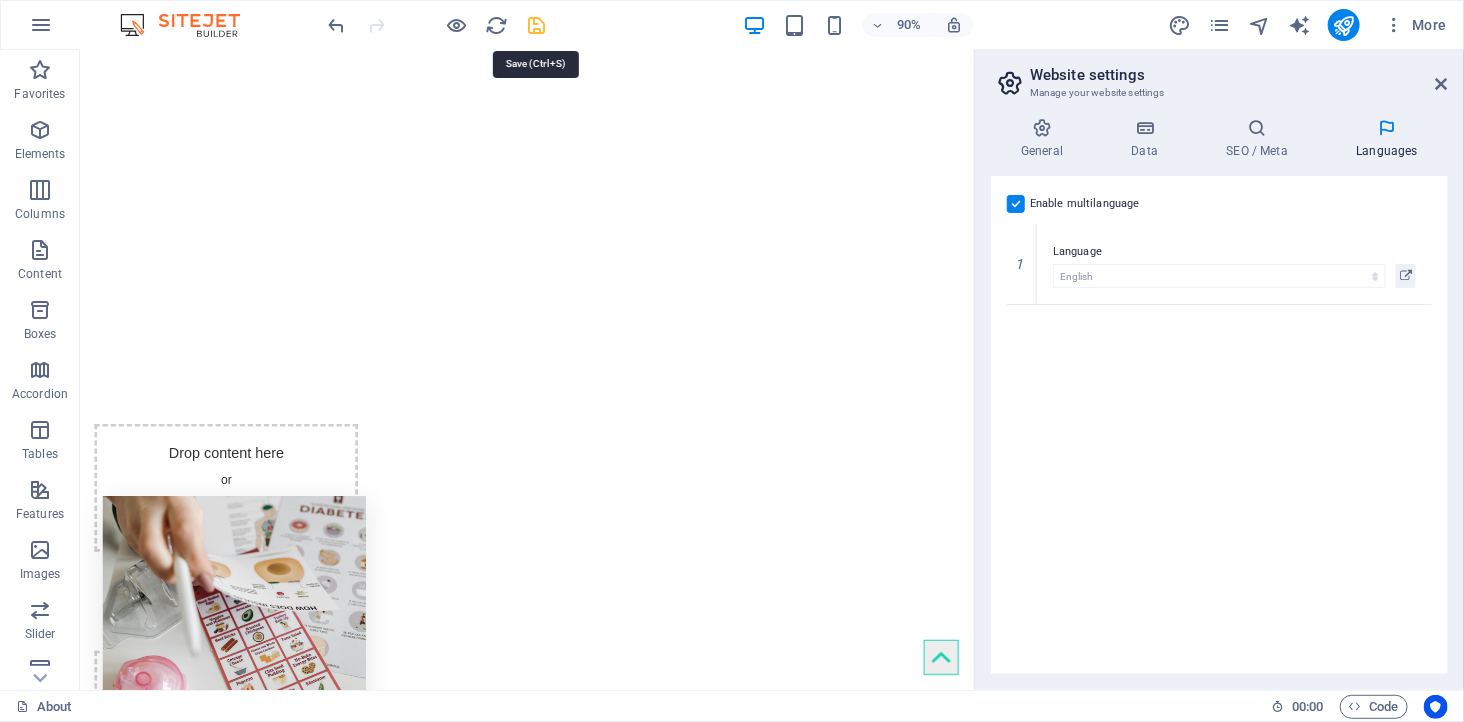 click at bounding box center [537, 25] 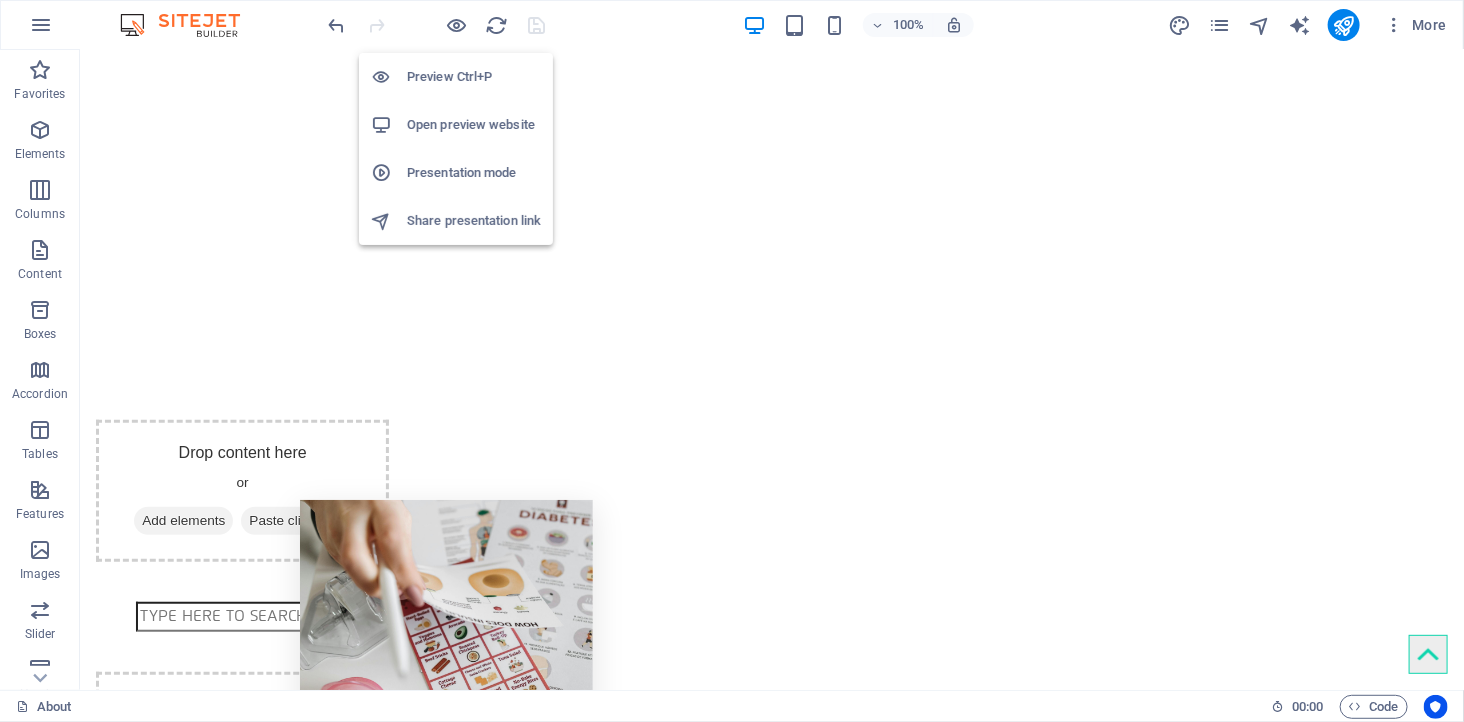 click on "Open preview website" at bounding box center (474, 125) 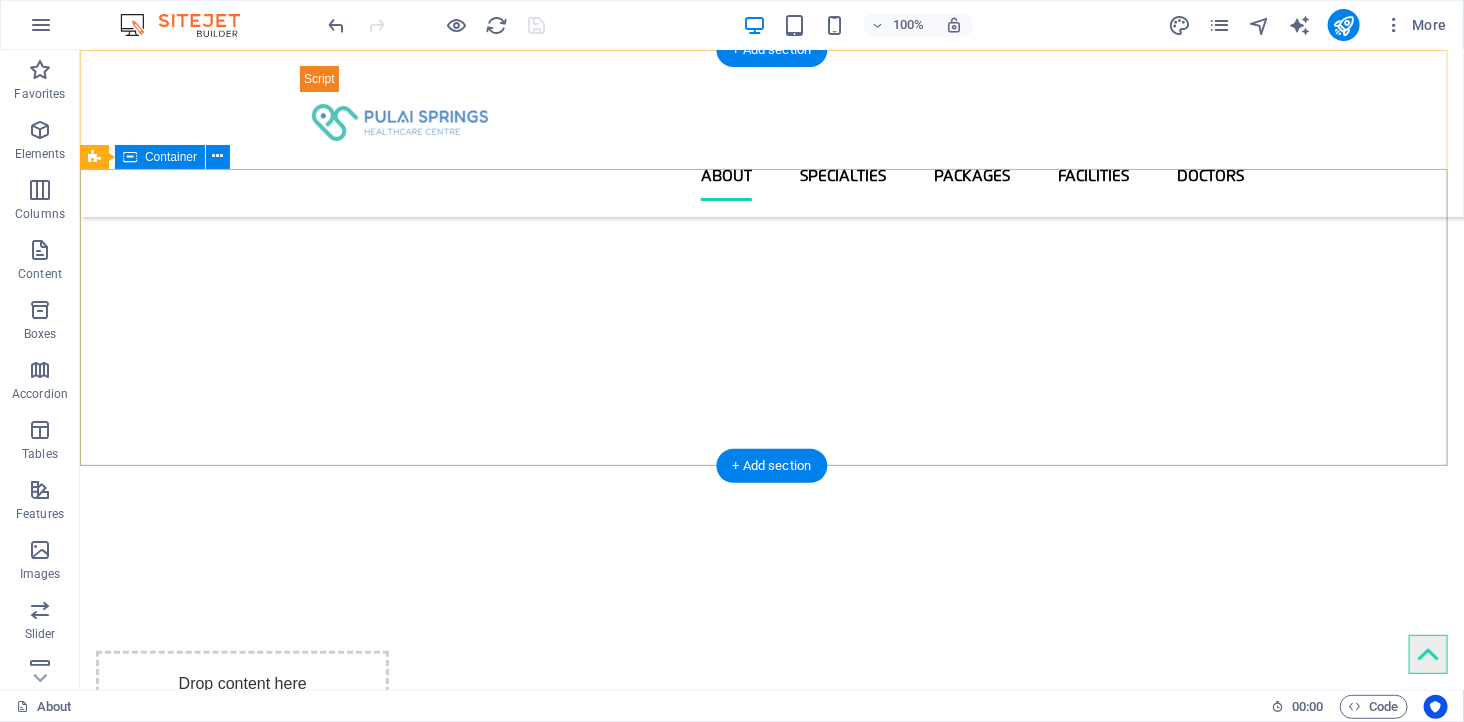scroll, scrollTop: 0, scrollLeft: 0, axis: both 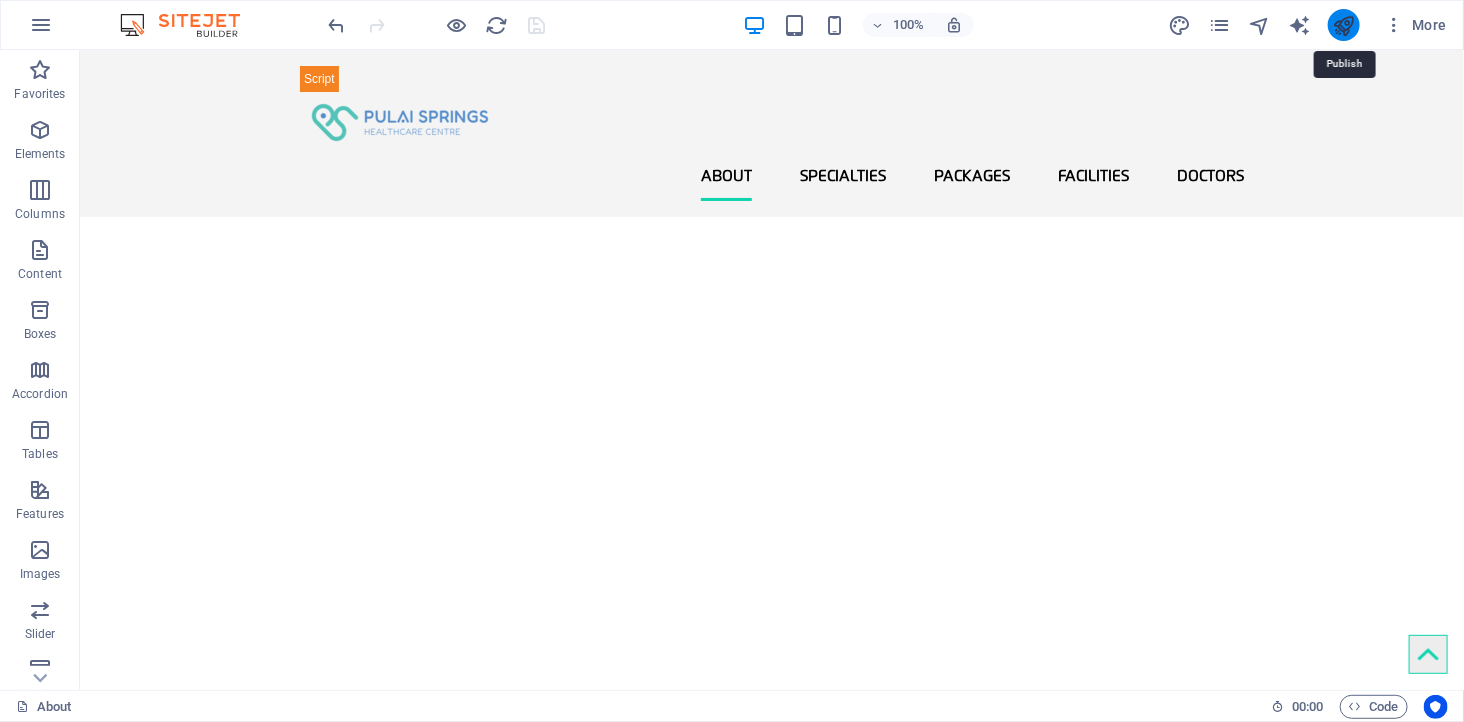 click at bounding box center (1343, 25) 